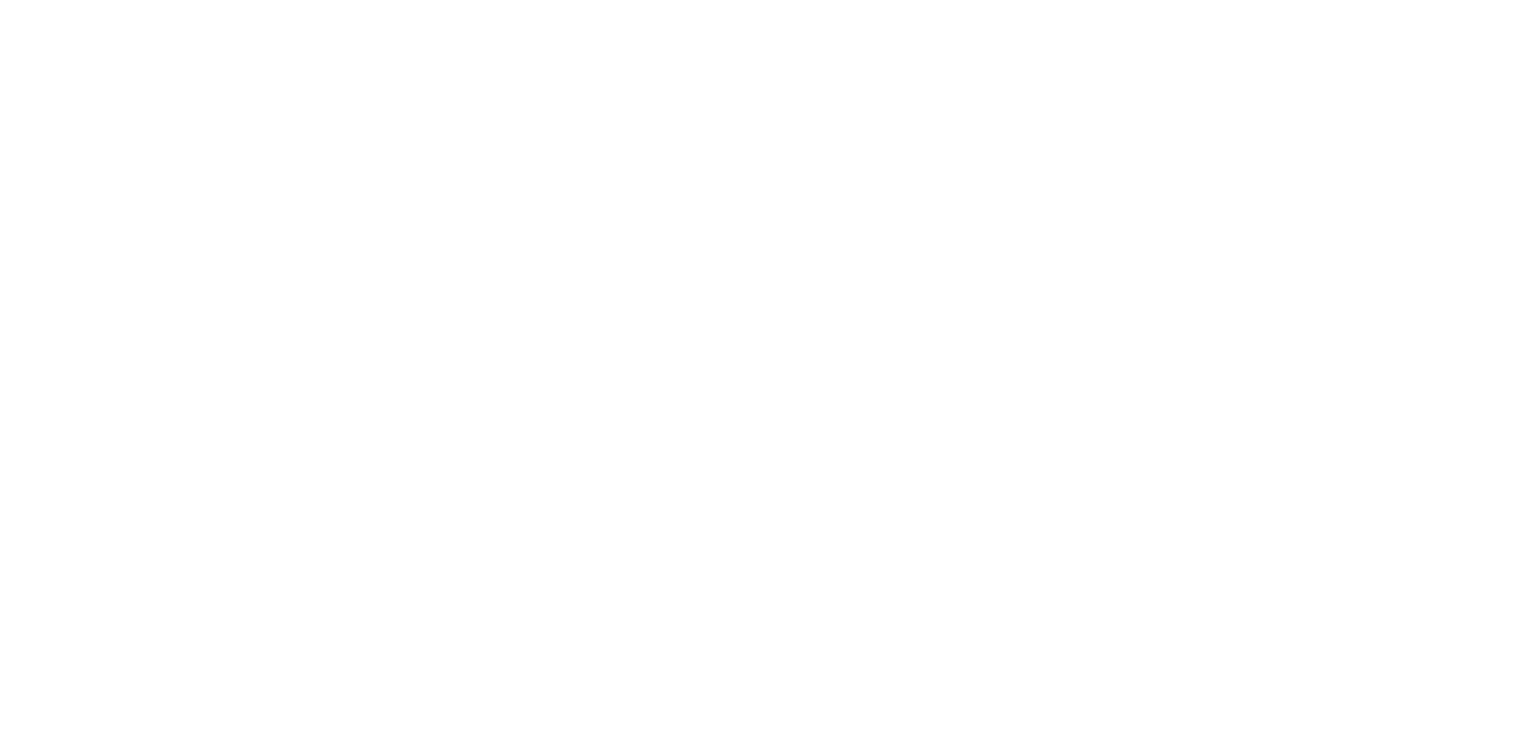 scroll, scrollTop: 0, scrollLeft: 0, axis: both 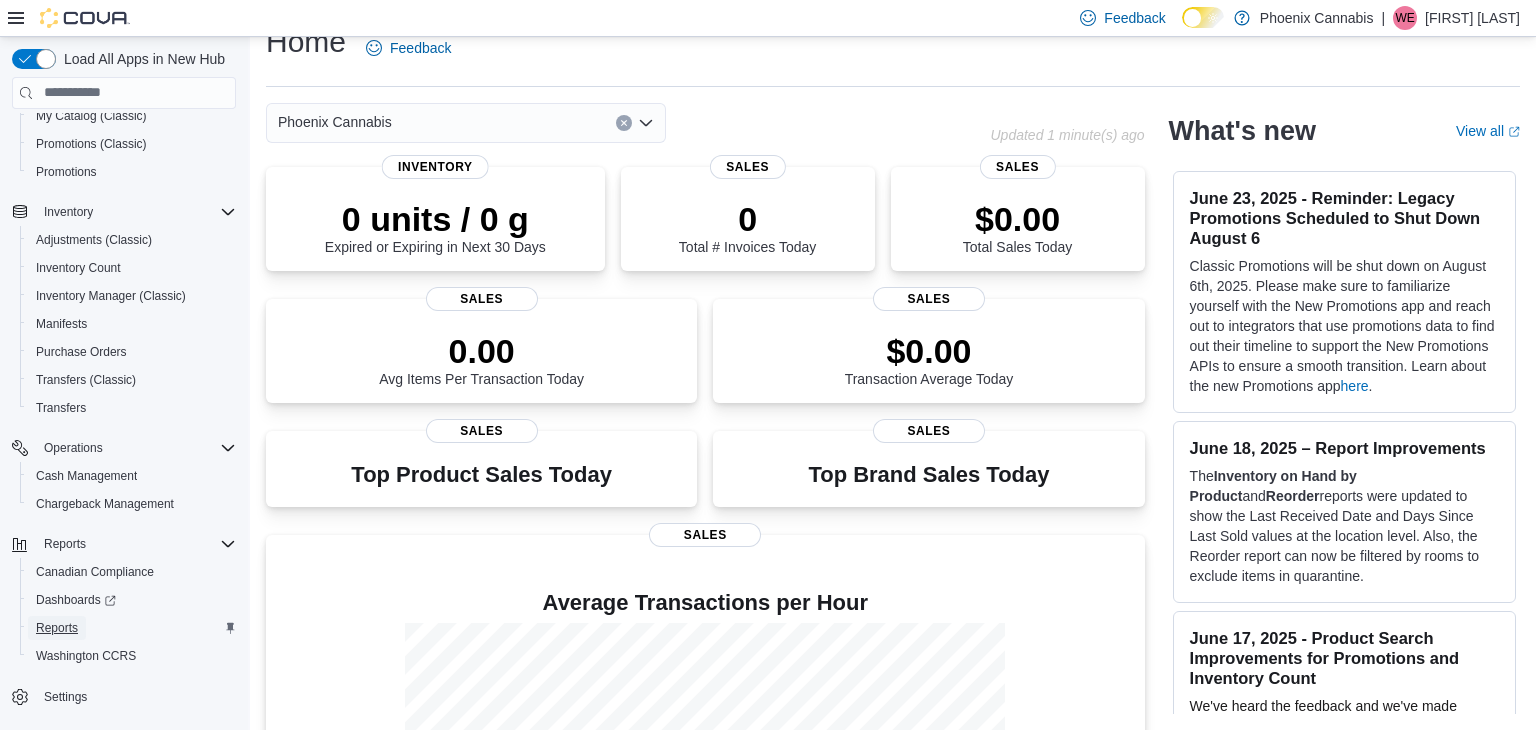 click on "Reports" at bounding box center (57, 628) 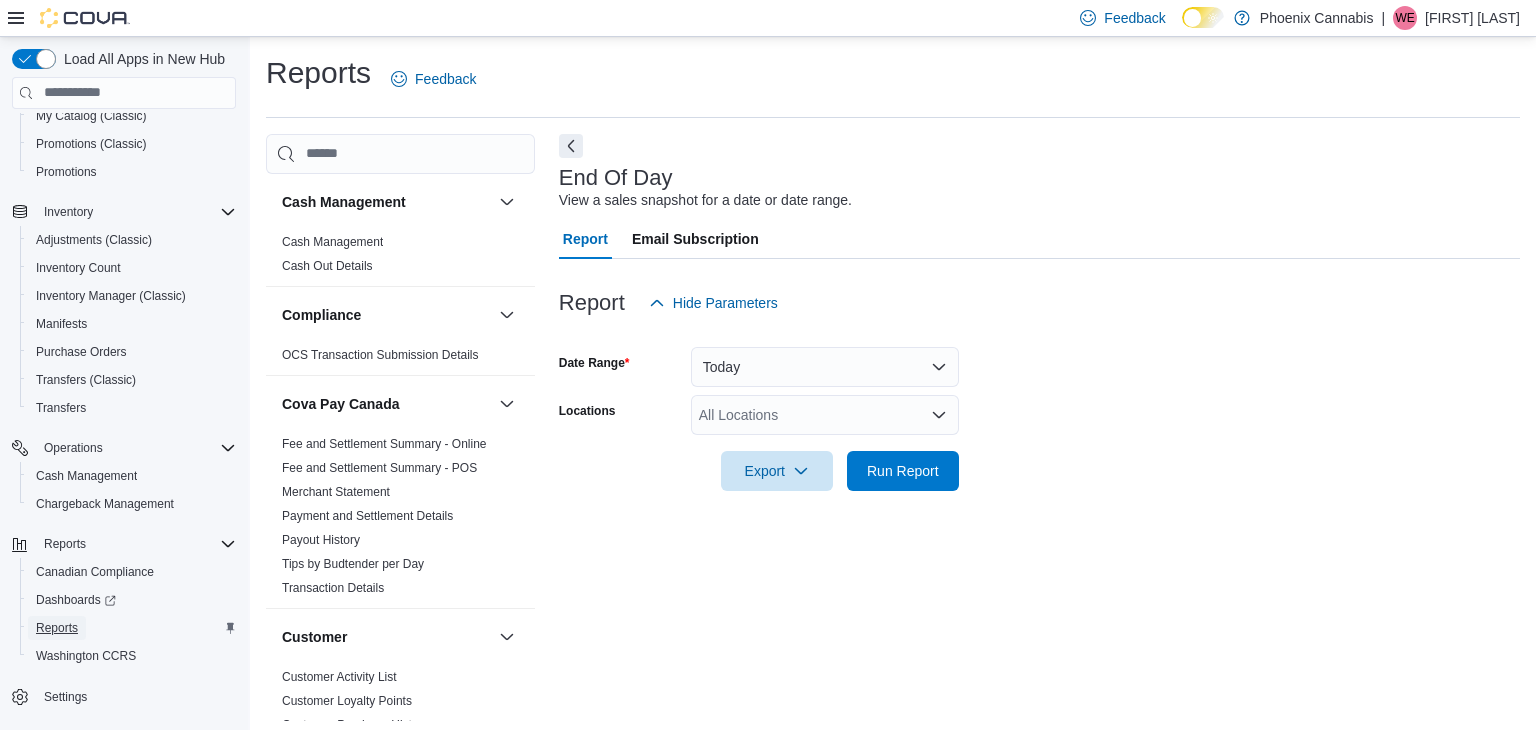 scroll, scrollTop: 7, scrollLeft: 0, axis: vertical 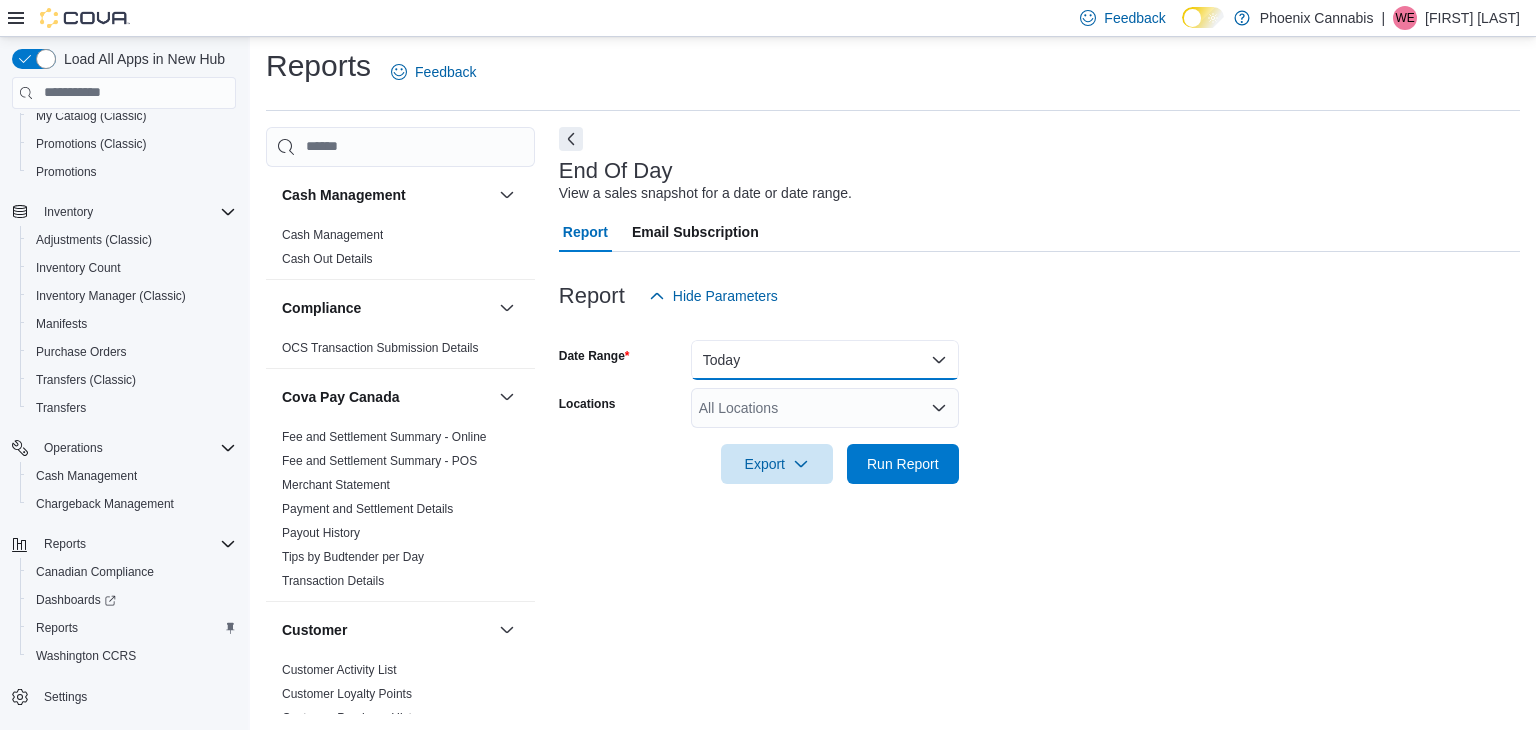 click on "Today" at bounding box center (825, 360) 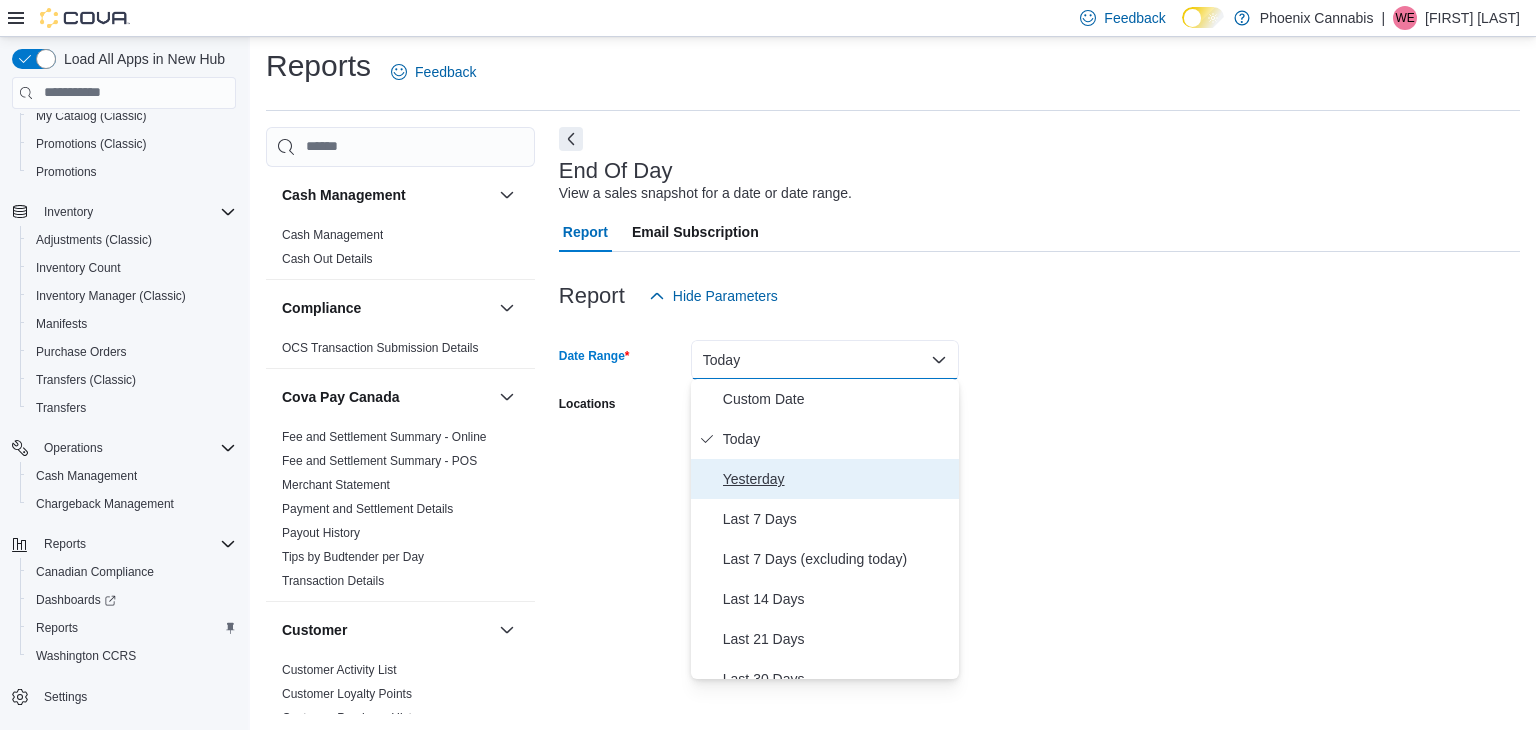 click on "Yesterday" at bounding box center (825, 479) 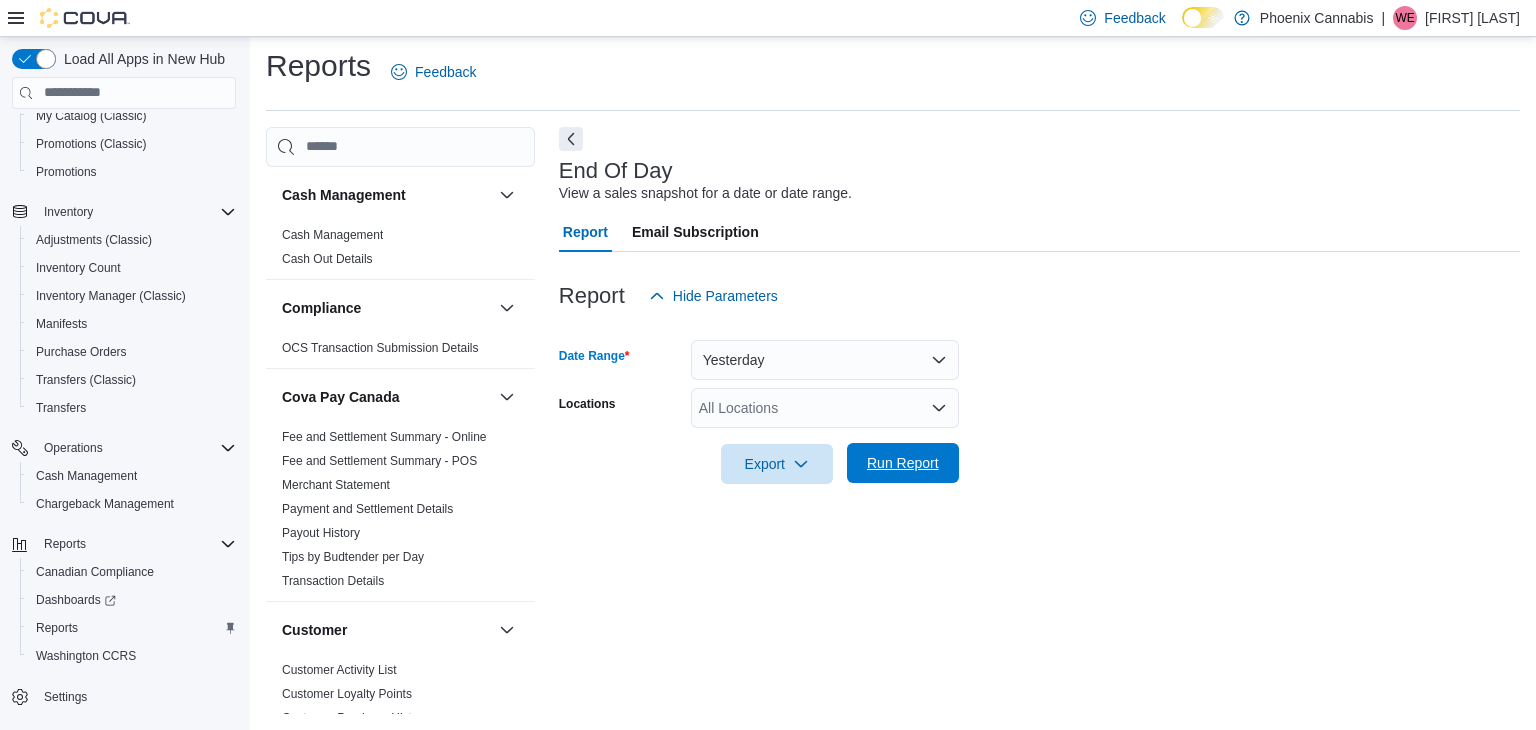 click on "Run Report" at bounding box center (903, 463) 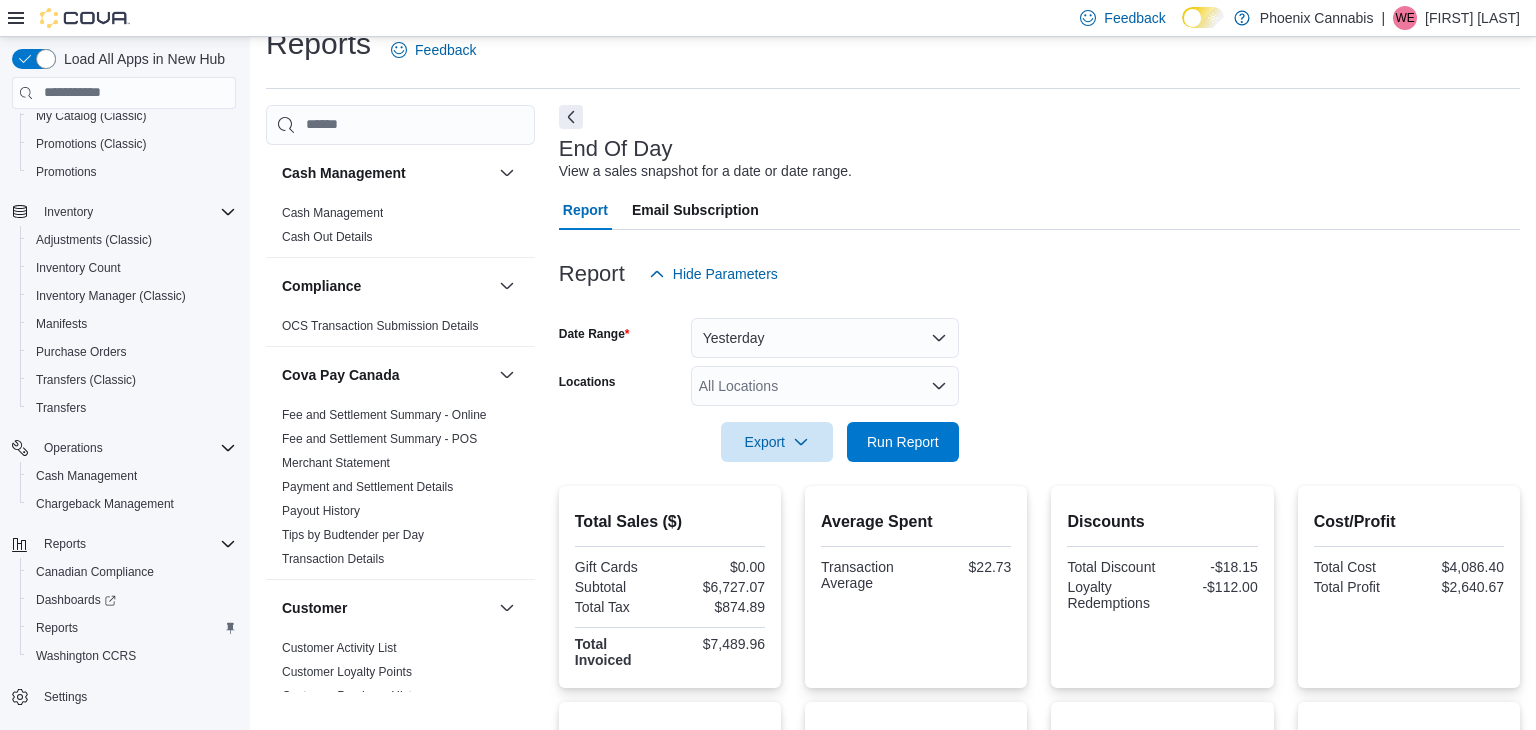 scroll, scrollTop: 0, scrollLeft: 0, axis: both 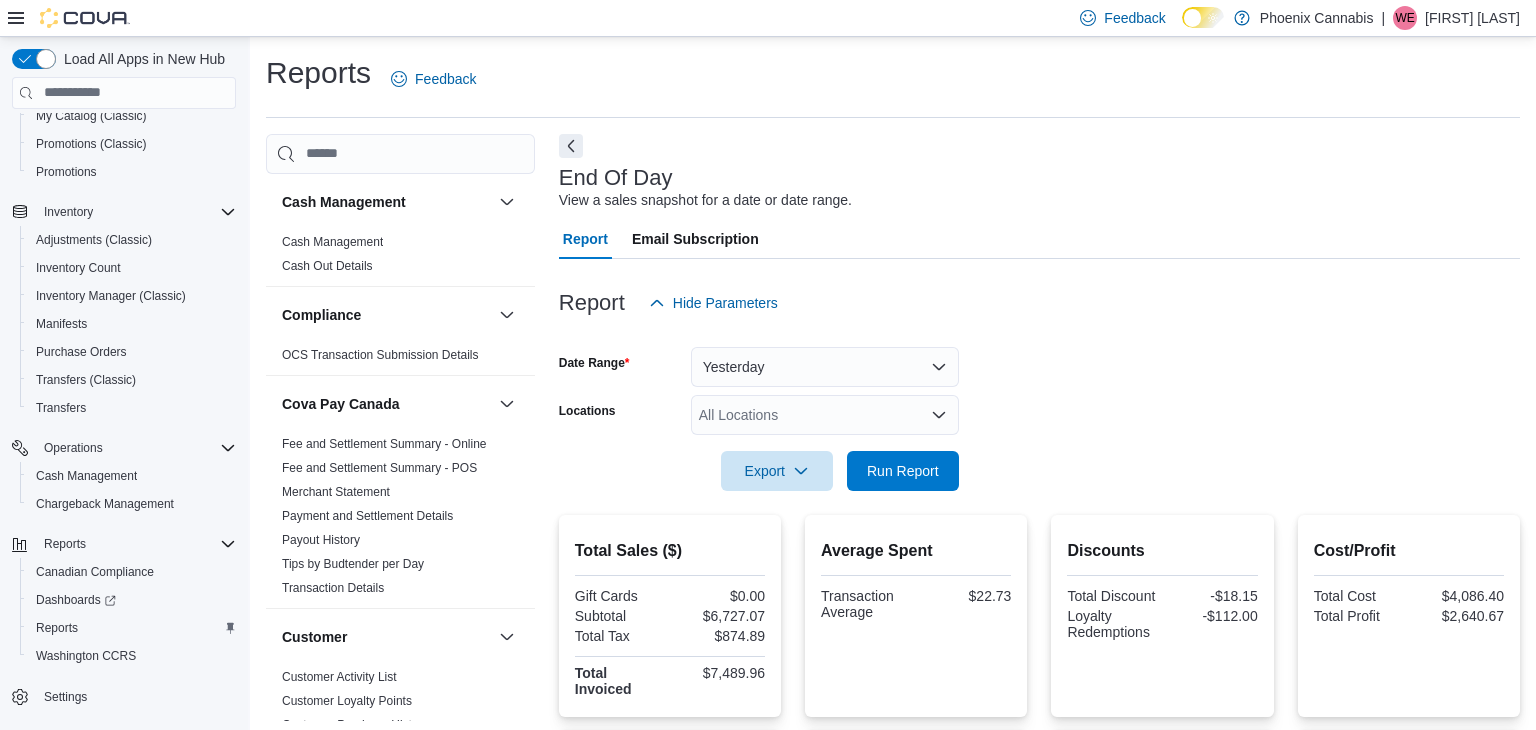 click on "All Locations" at bounding box center (825, 415) 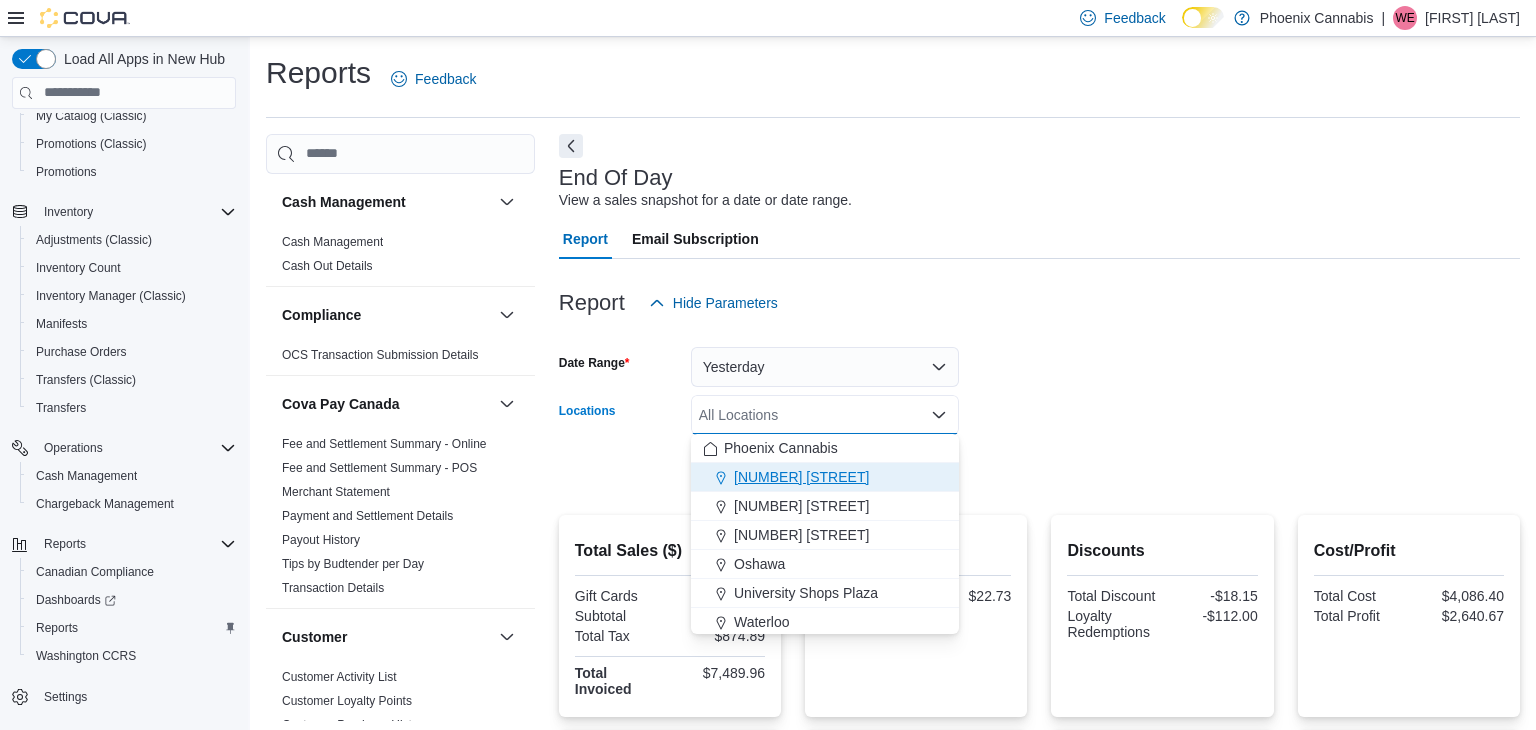 click on "[NUMBER] [STREET]" at bounding box center [825, 477] 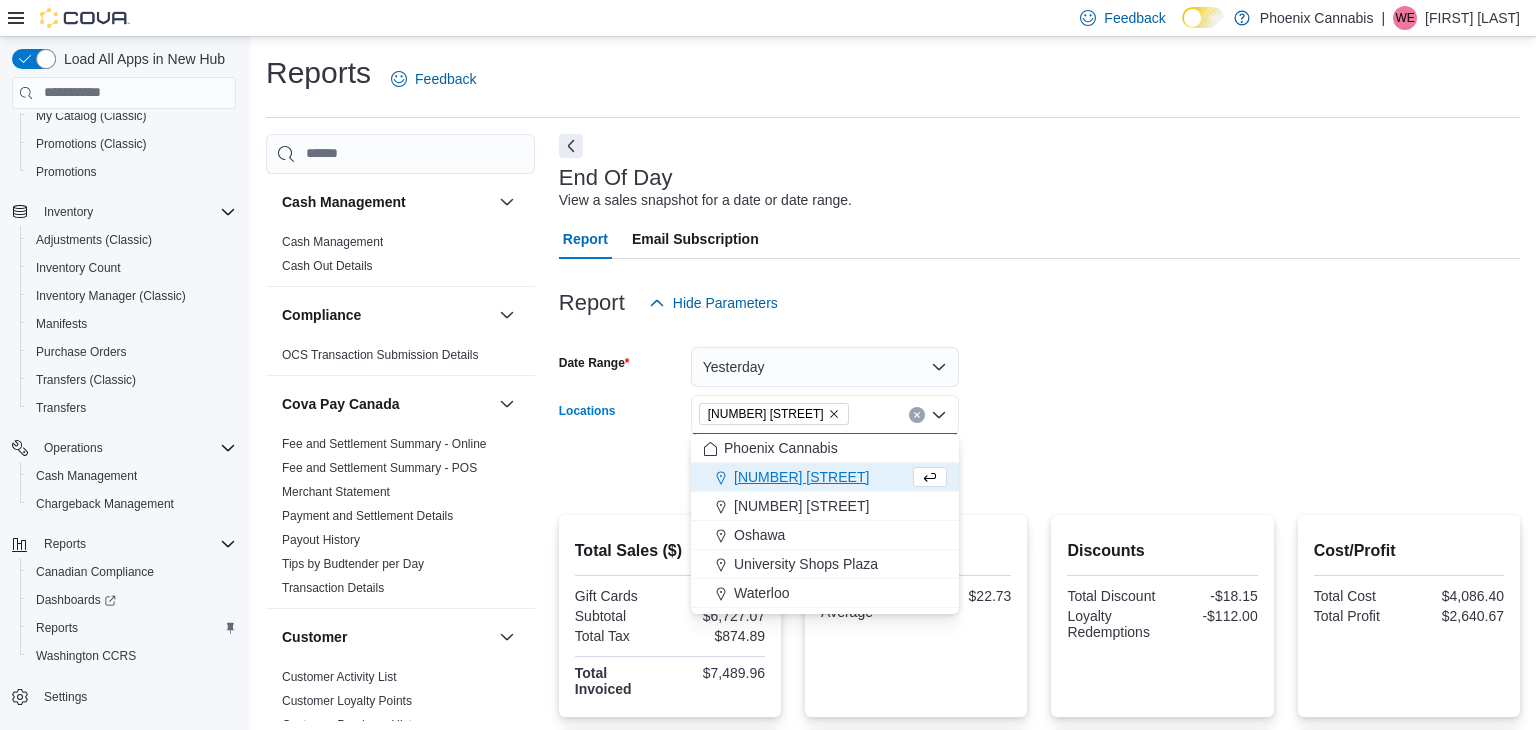 click at bounding box center [1039, 443] 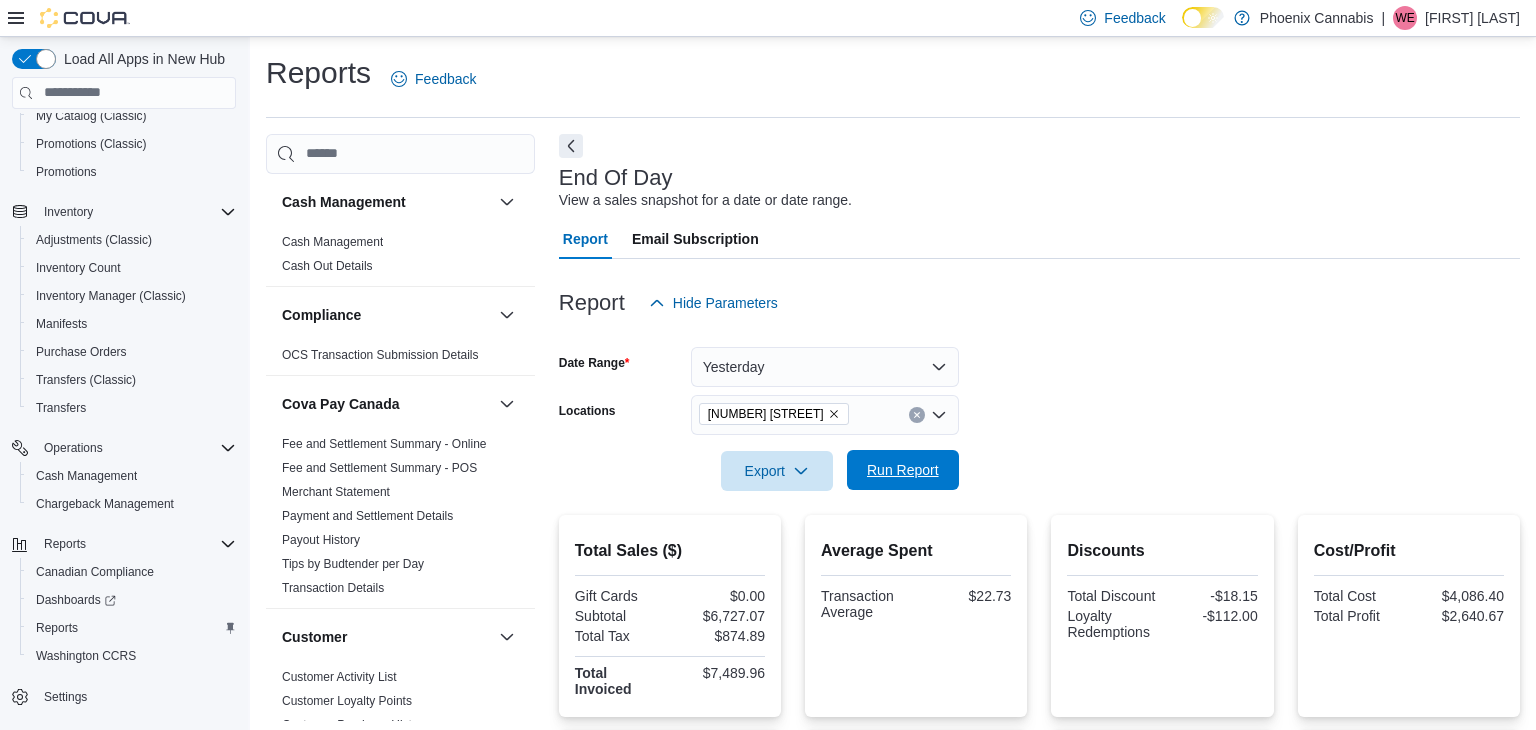 click on "Run Report" at bounding box center [903, 470] 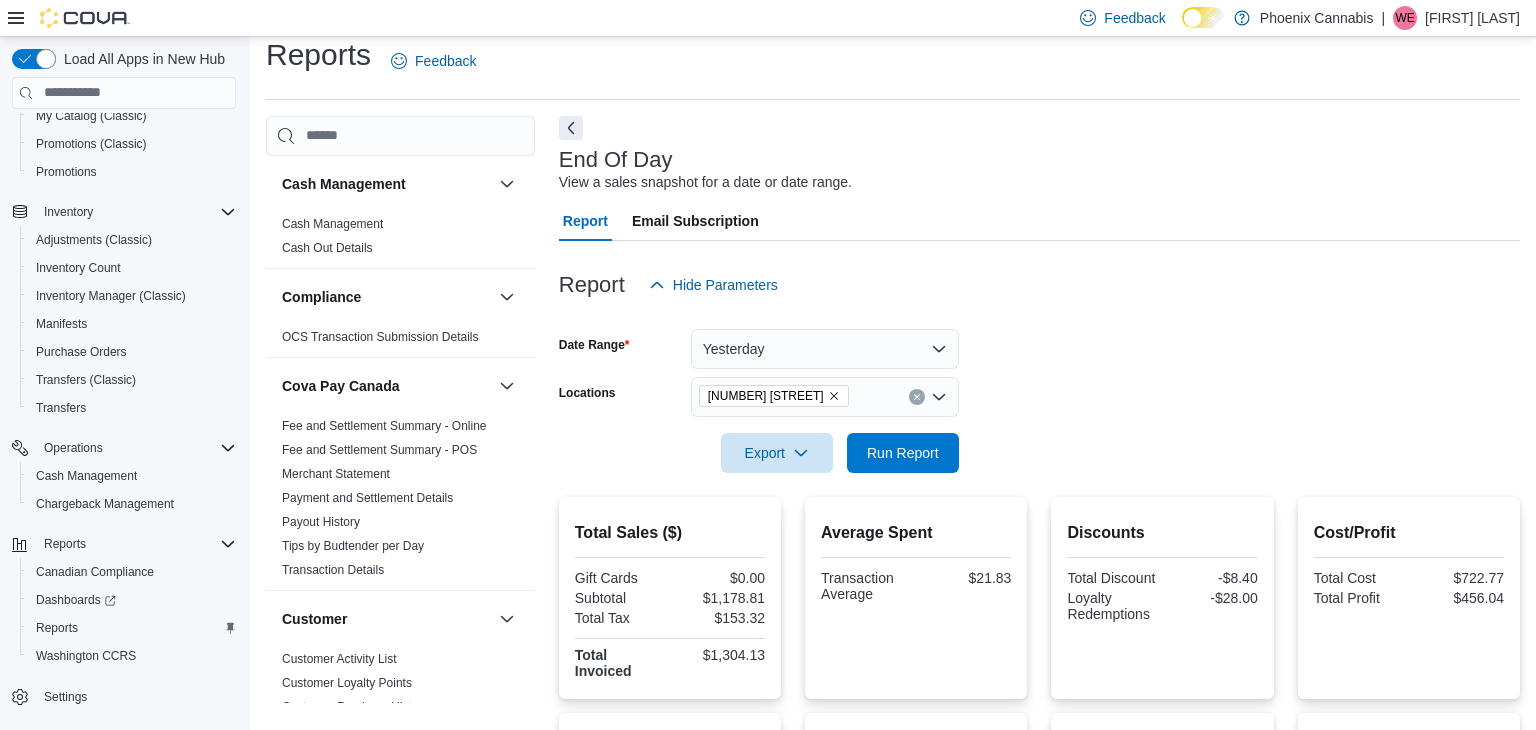 scroll, scrollTop: 20, scrollLeft: 0, axis: vertical 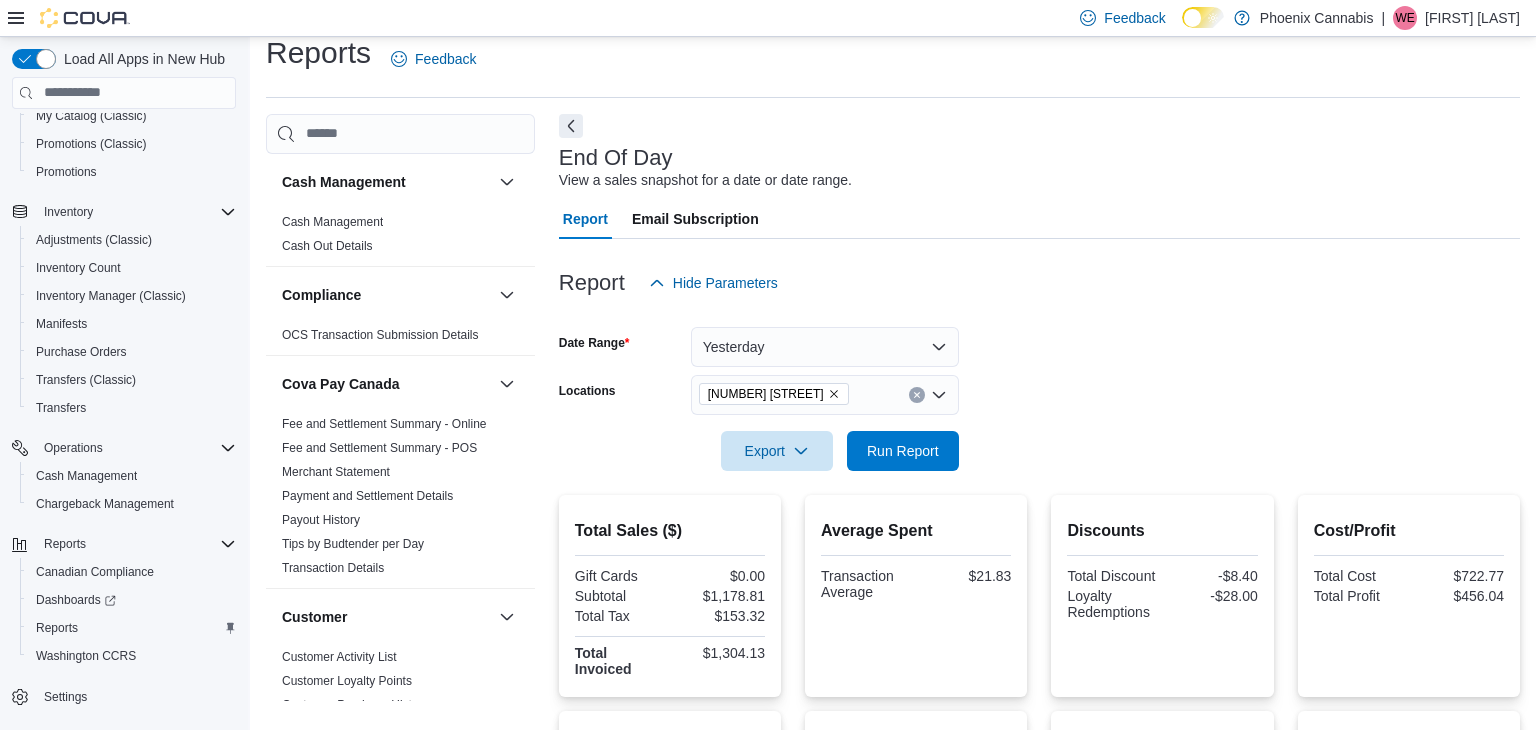 click 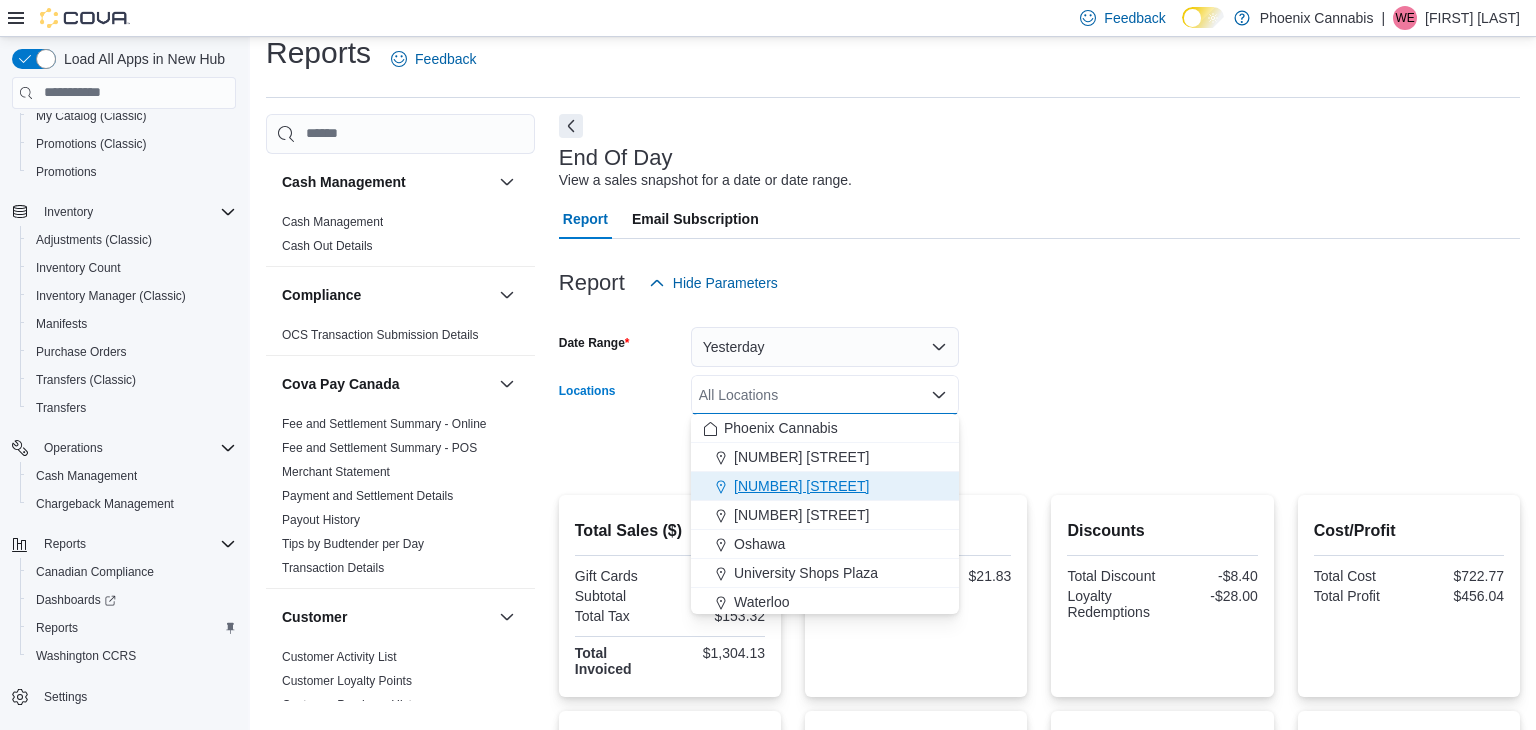 click on "[NUMBER] [STREET]" at bounding box center (825, 486) 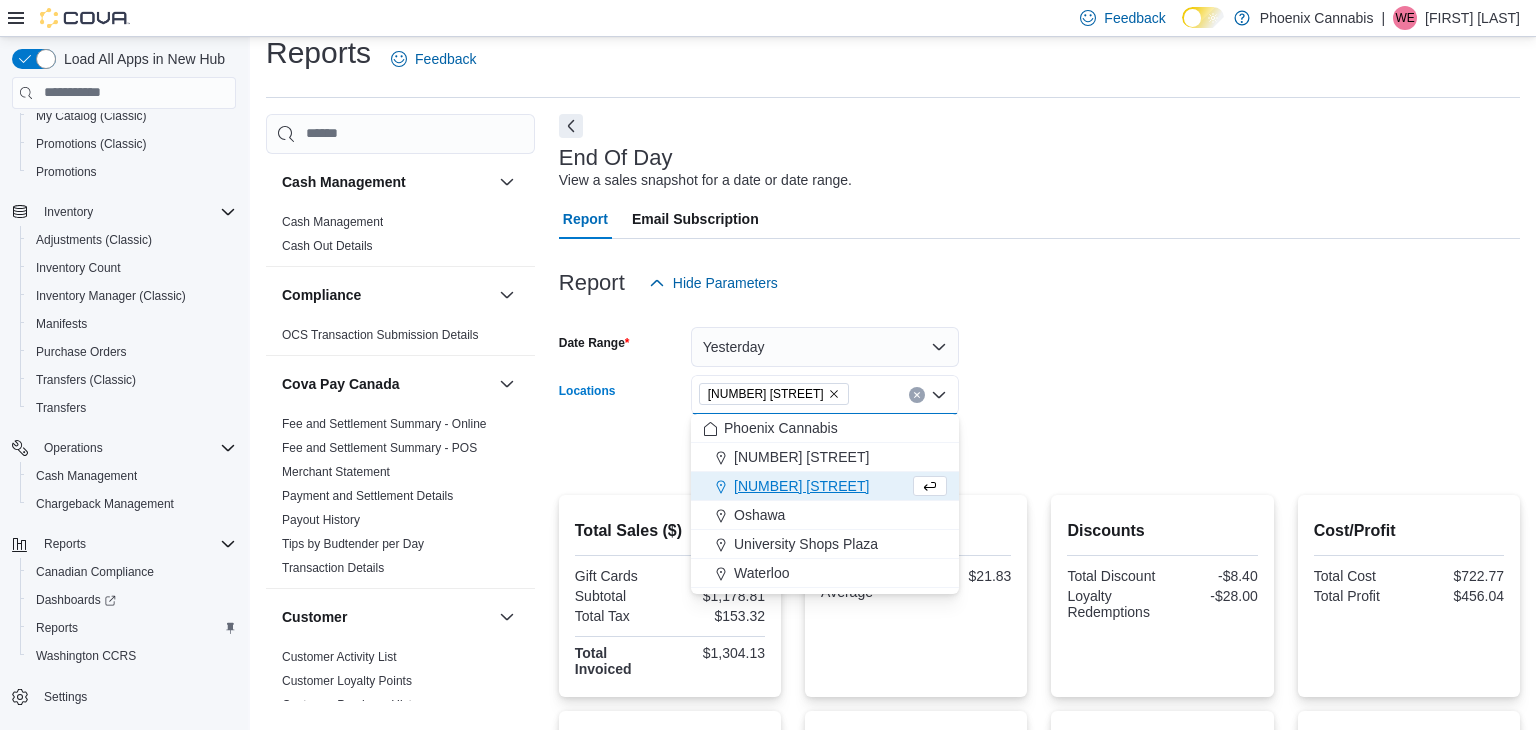 click on "Date Range Yesterday Locations [NUMBER] [STREET] Combo box. Selected. [NUMBER] [STREET]. Press Backspace to delete [NUMBER] [STREET]. Combo box input. All Locations. Type some text or, to display a list of choices, press Down Arrow. To exit the list of choices, press Escape. Export  Run Report" at bounding box center [1039, 387] 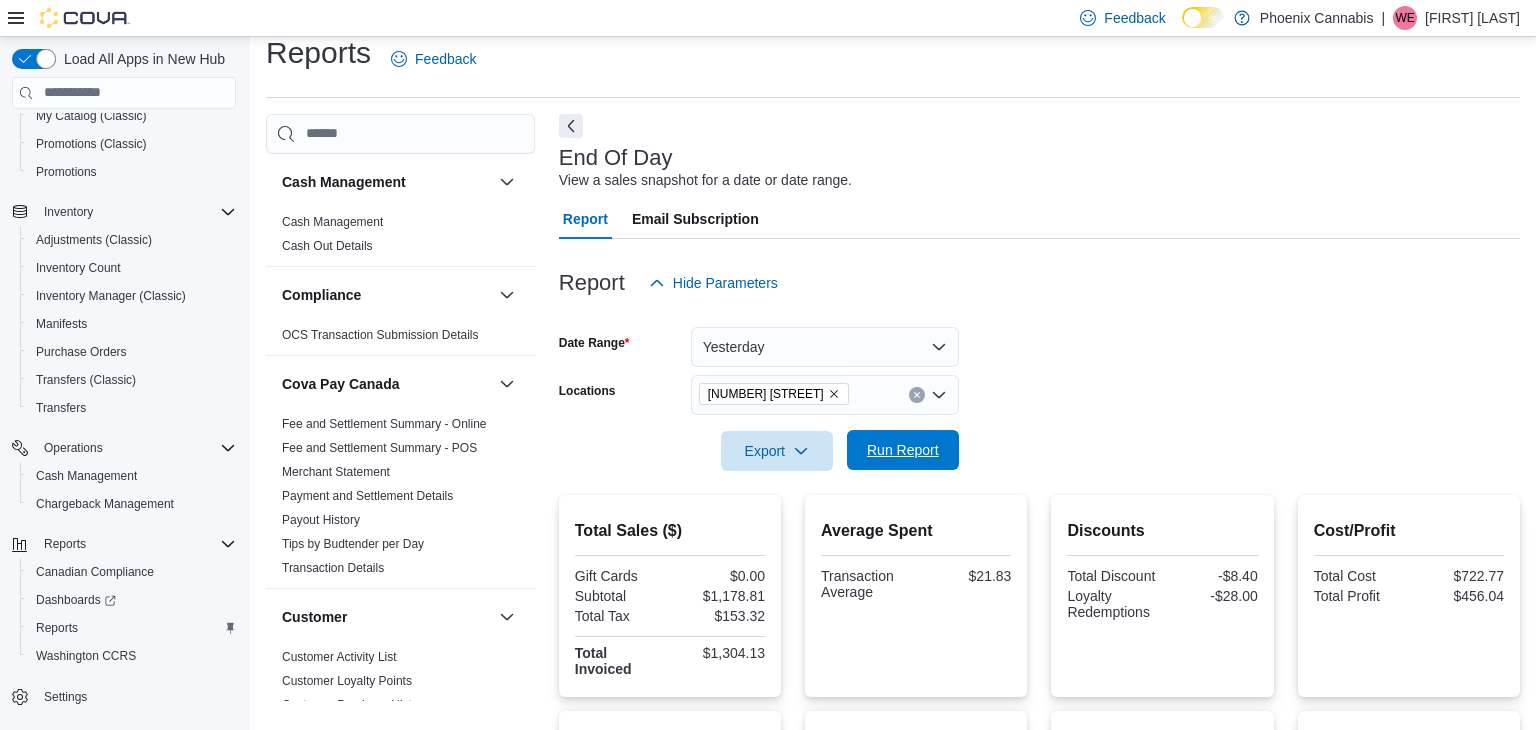 click on "Run Report" at bounding box center [903, 450] 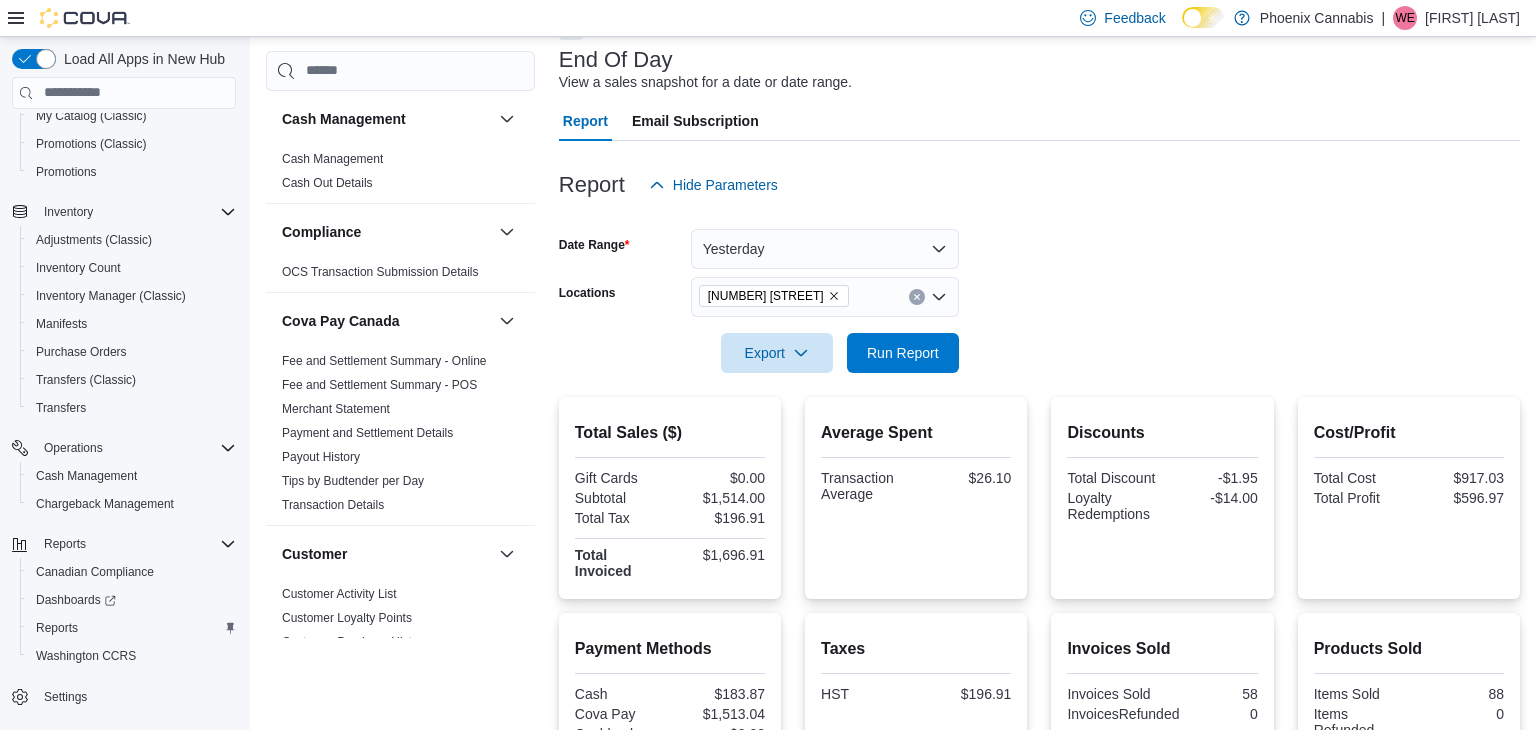 scroll, scrollTop: 107, scrollLeft: 0, axis: vertical 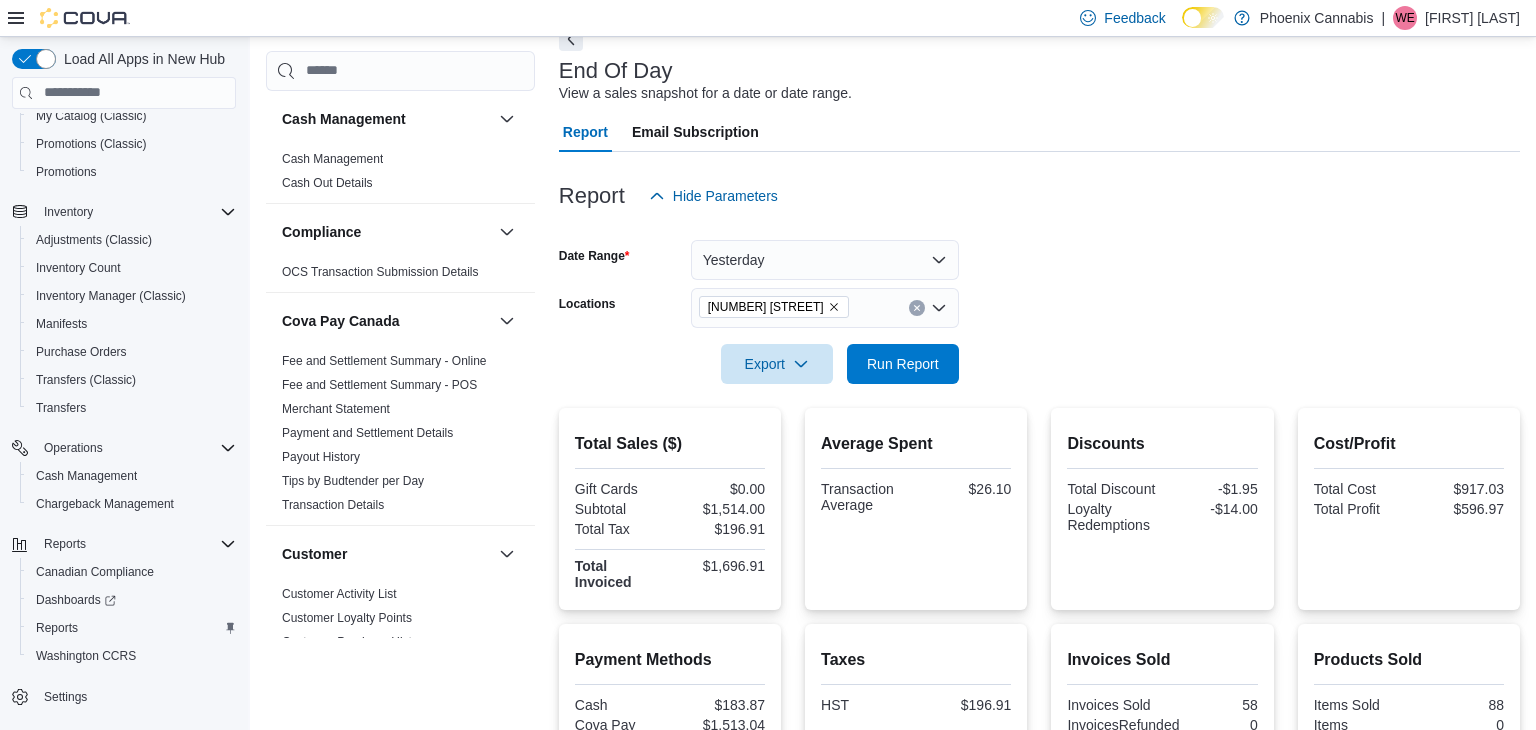 click 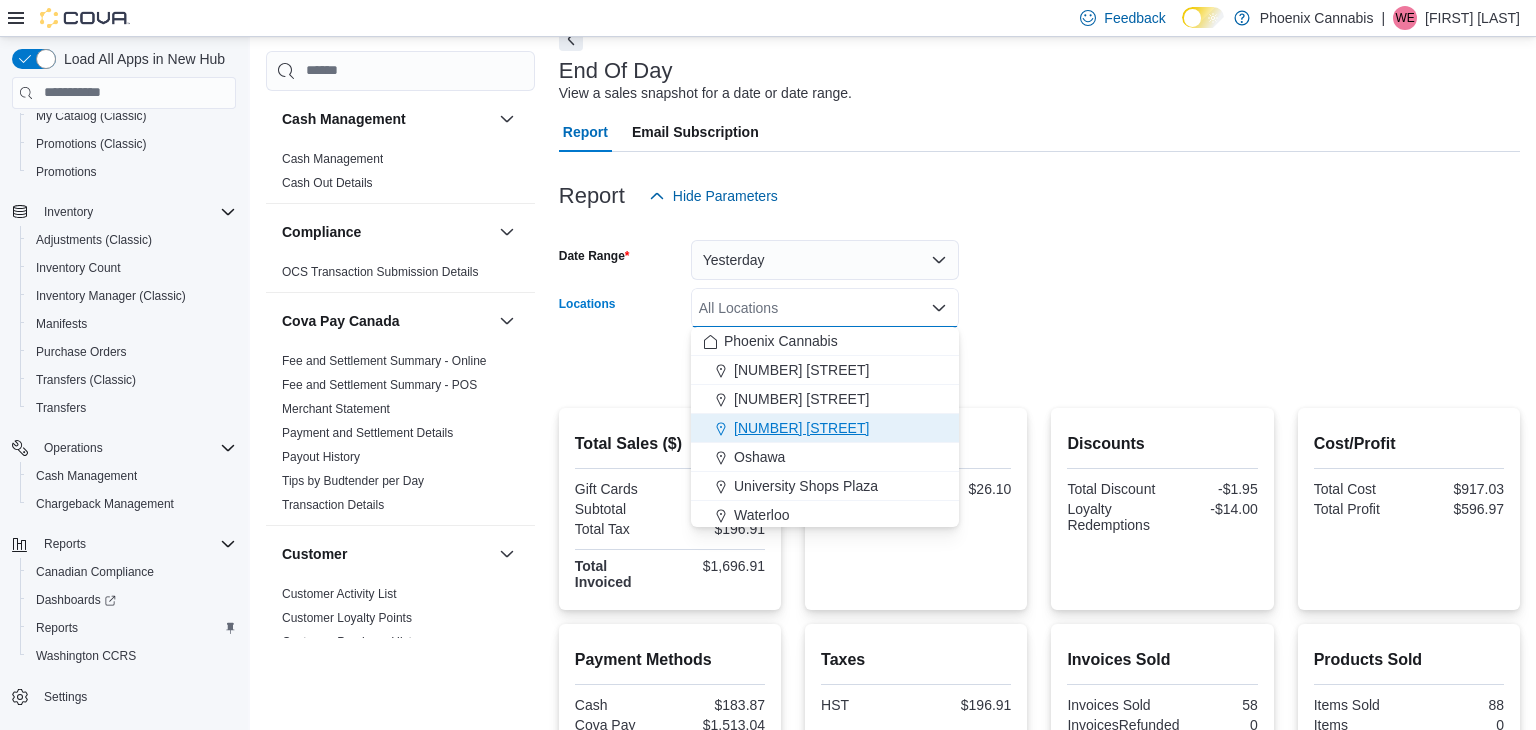 click on "[NUMBER] [STREET]" at bounding box center [801, 428] 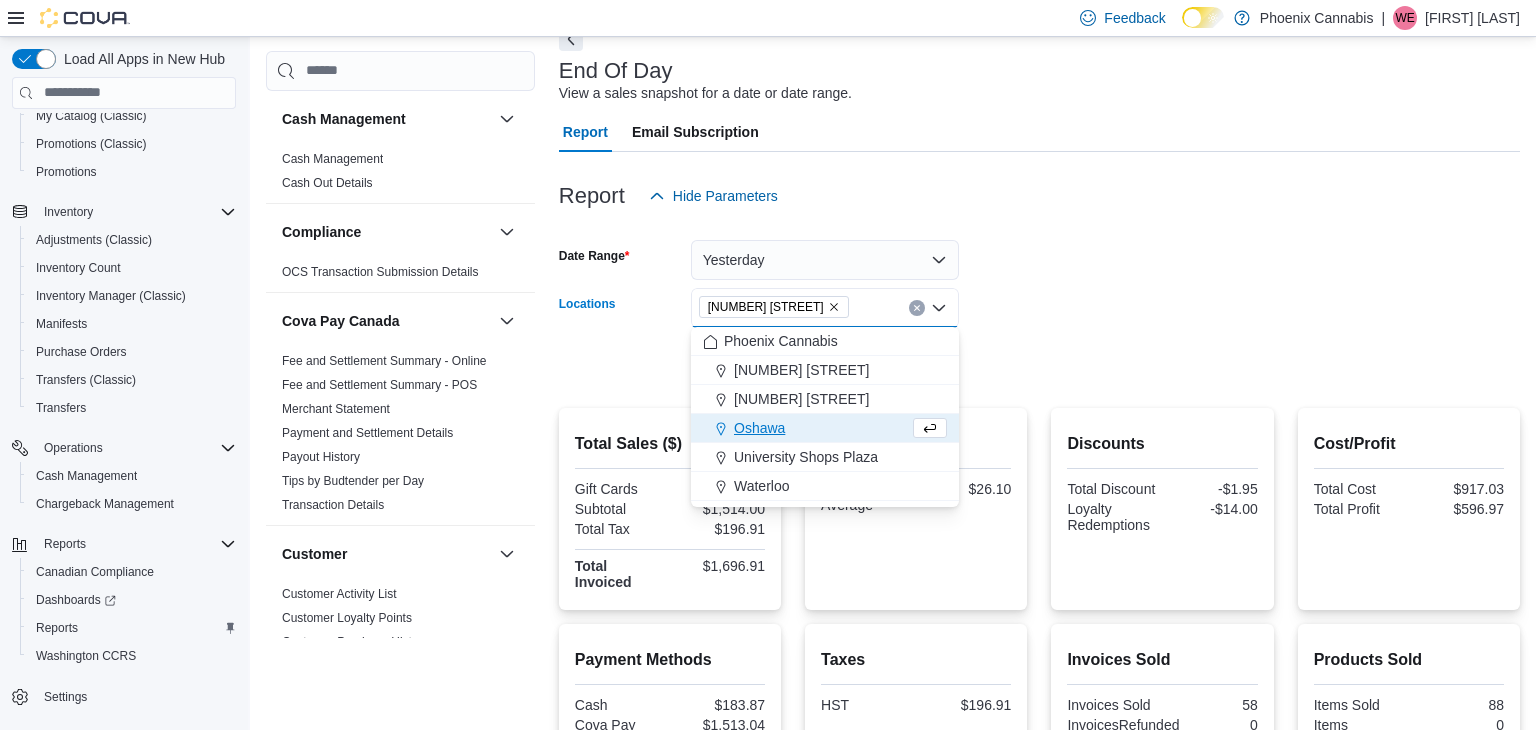click at bounding box center (1039, 336) 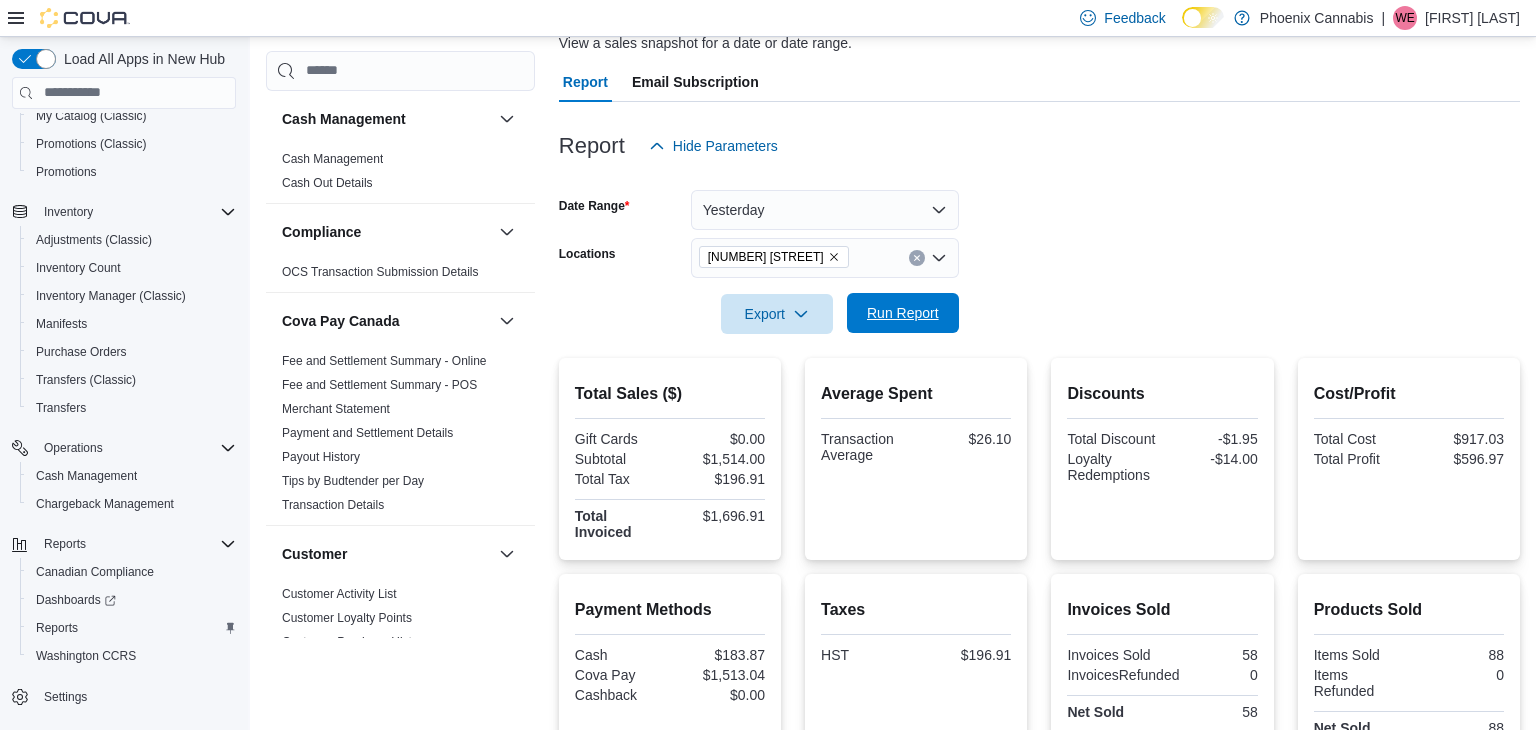 scroll, scrollTop: 156, scrollLeft: 0, axis: vertical 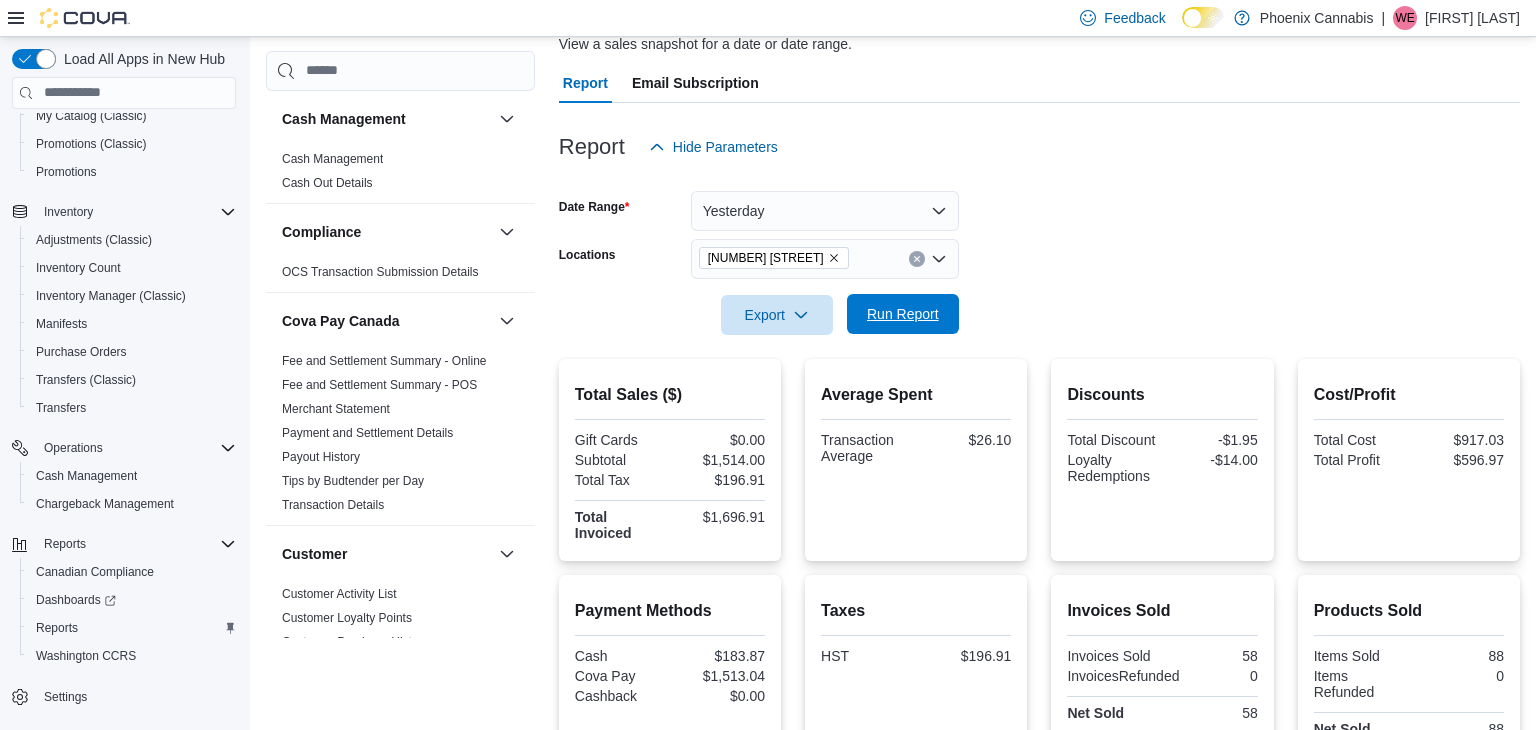 click on "Run Report" at bounding box center [903, 314] 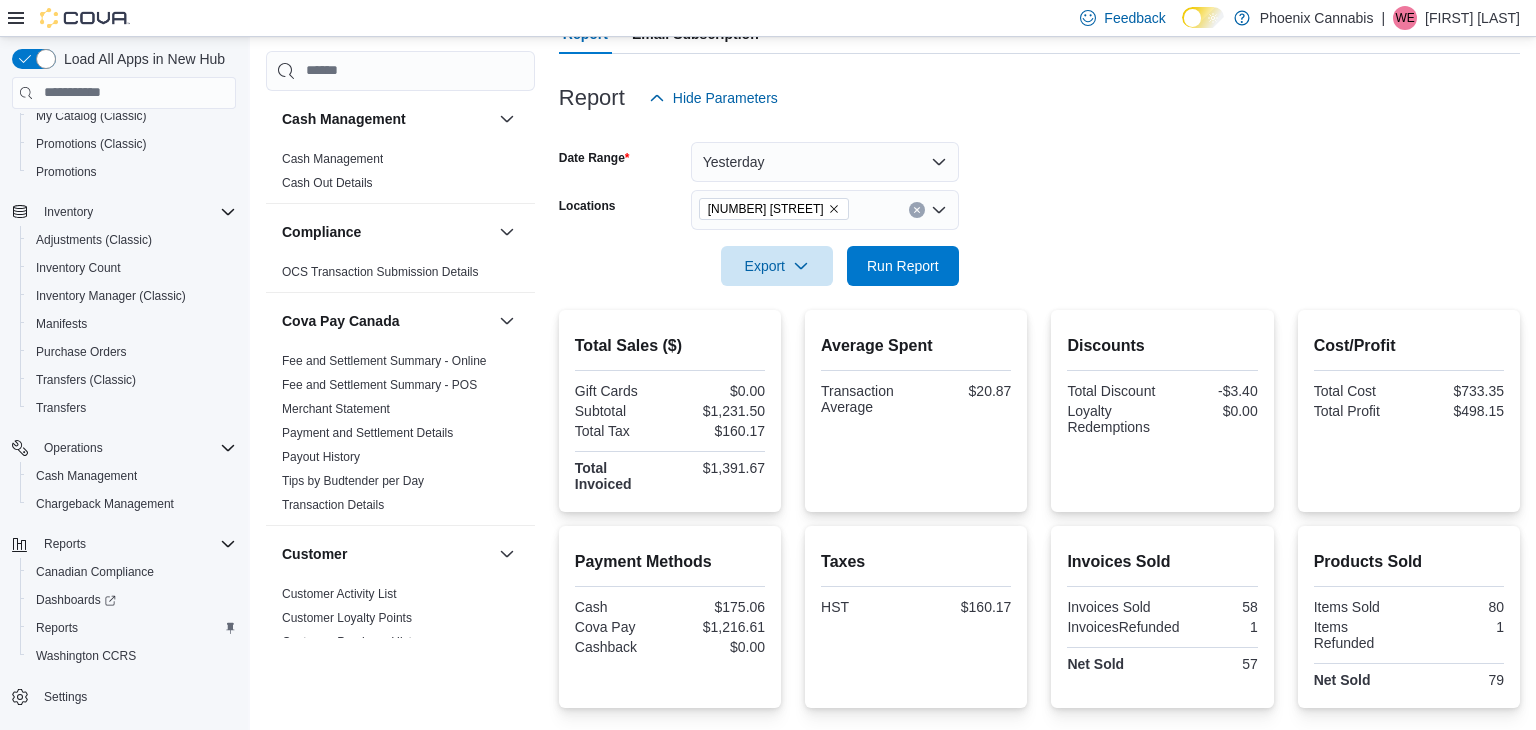 scroll, scrollTop: 190, scrollLeft: 0, axis: vertical 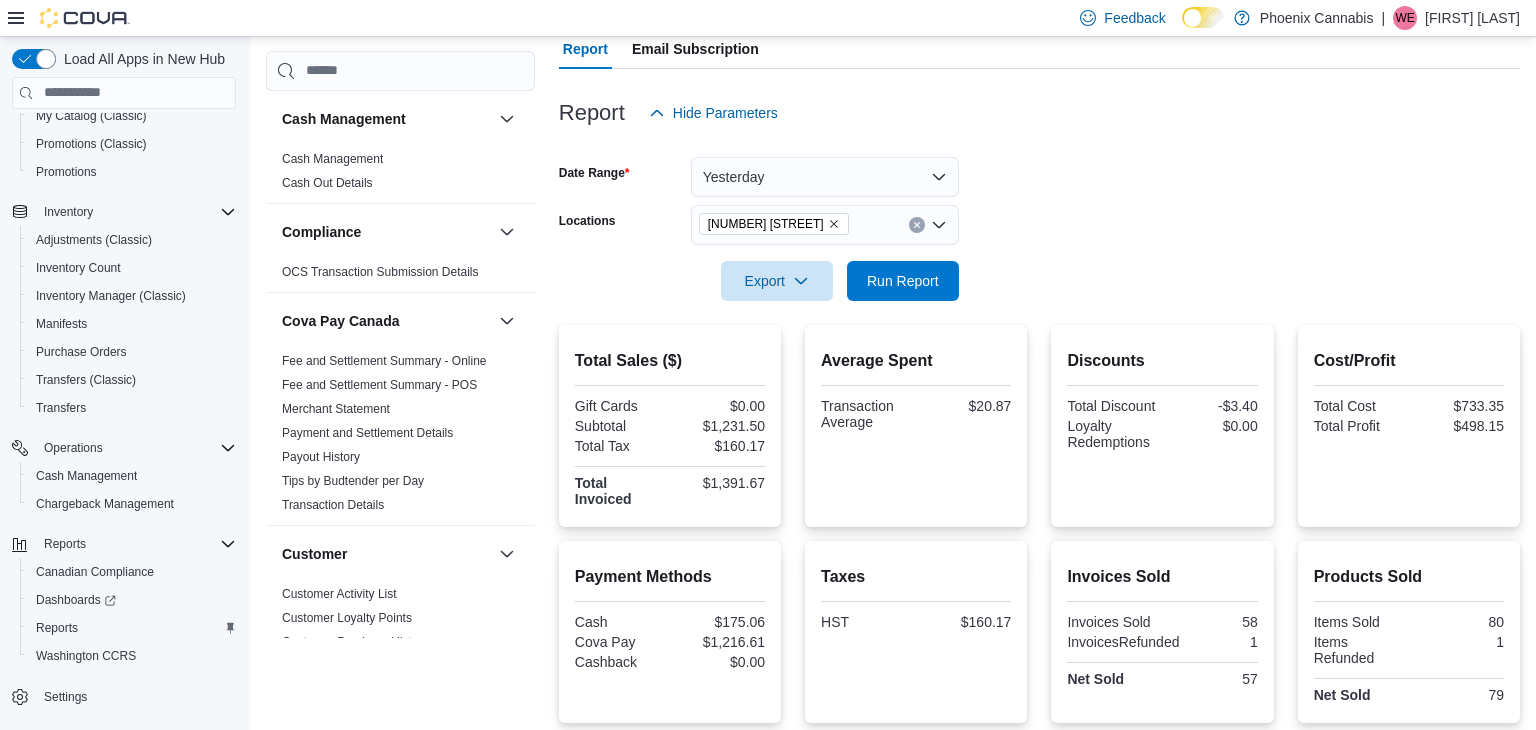 click 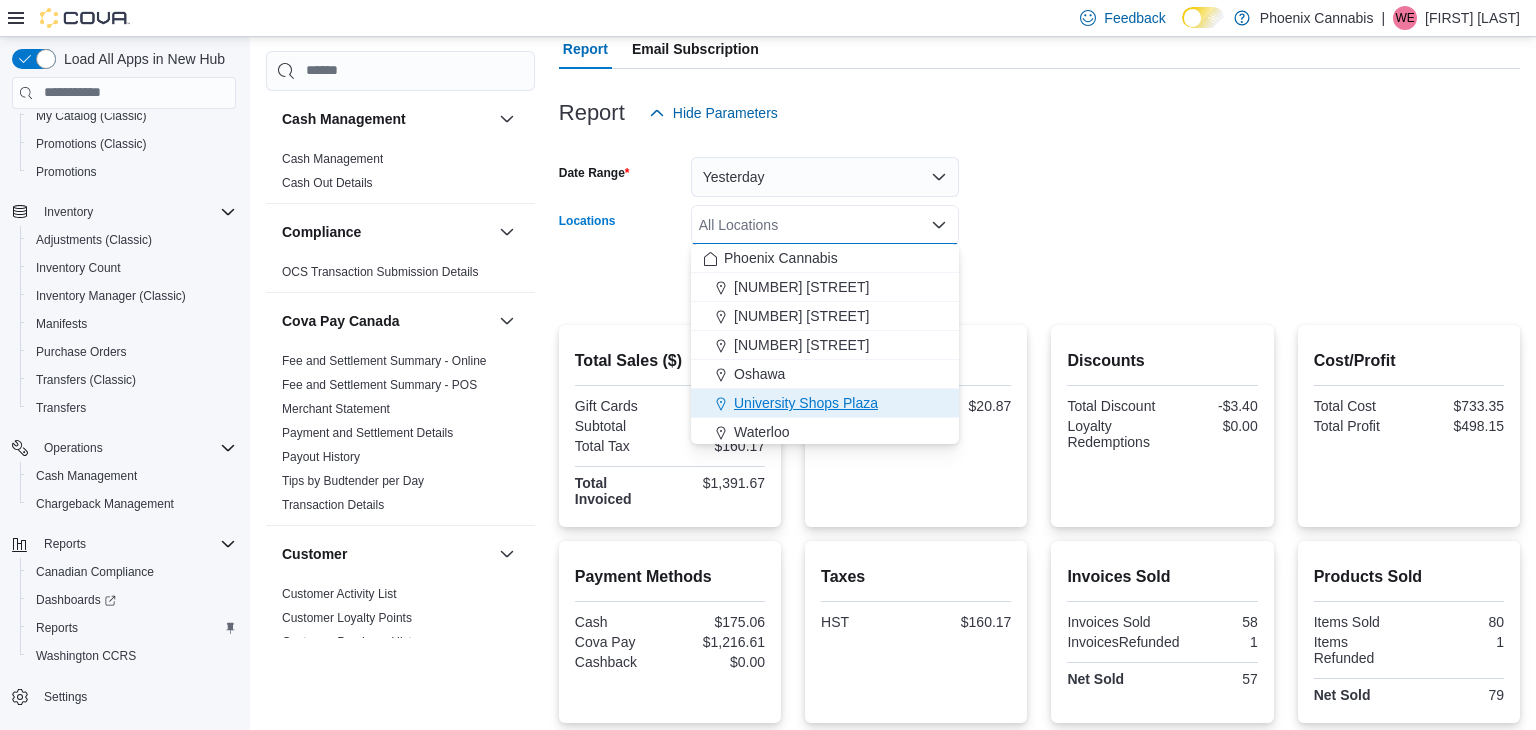 click on "University Shops Plaza" at bounding box center (806, 403) 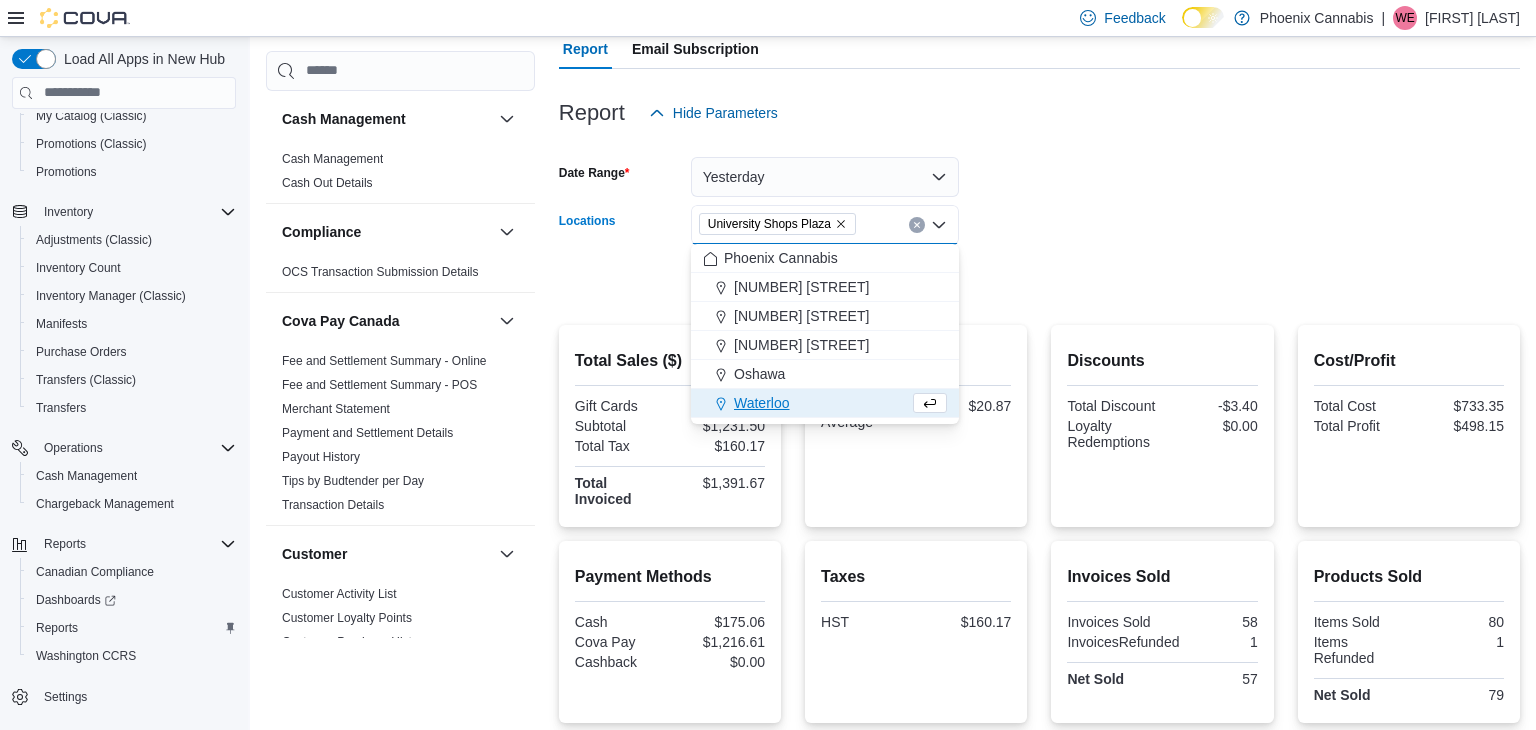 click on "Date Range Yesterday Locations University Shops Plaza Combo box. Selected. University Shops Plaza. Press Backspace to delete University Shops Plaza. Combo box input. All Locations. Type some text or, to display a list of choices, press Down Arrow. To exit the list of choices, press Escape. Export  Run Report" at bounding box center [1039, 217] 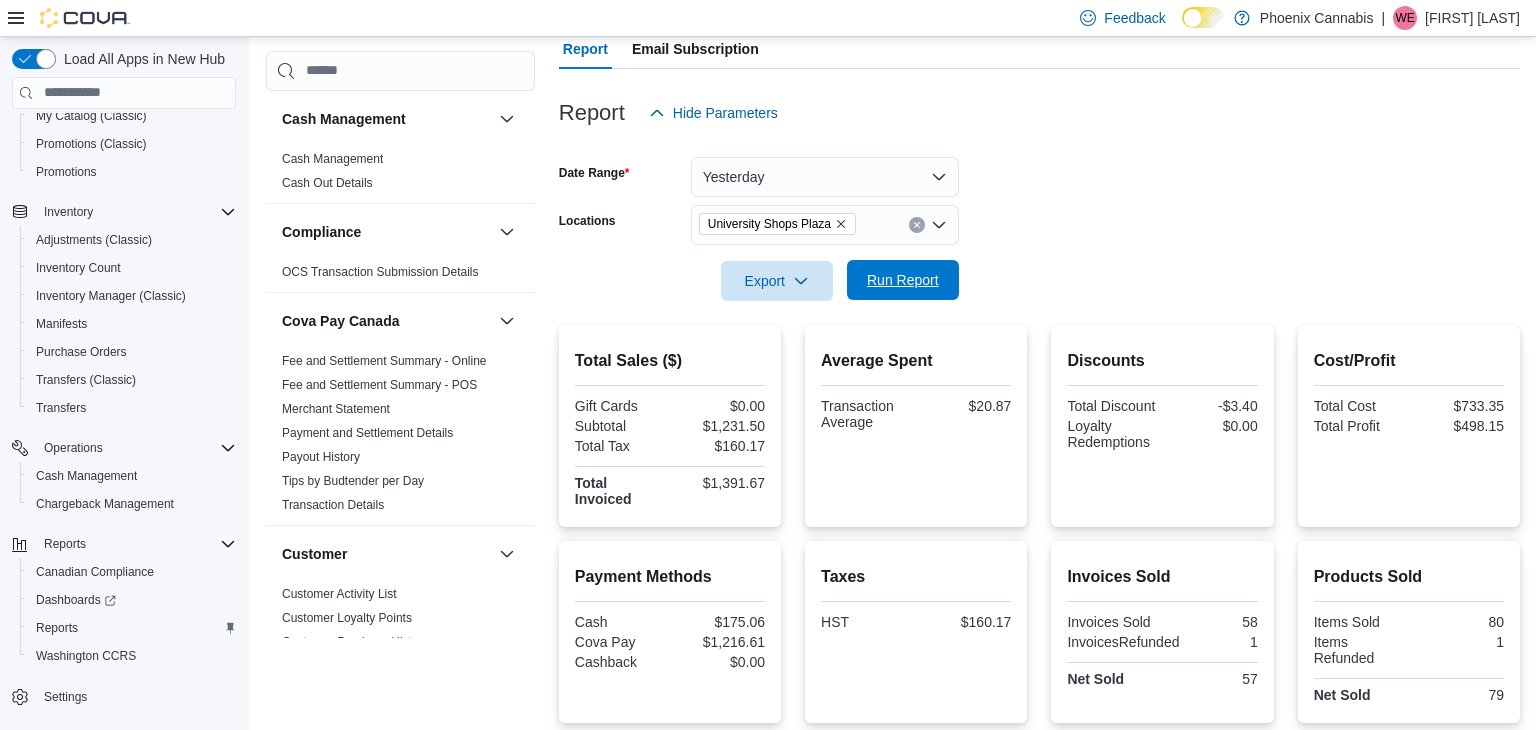 click on "Run Report" at bounding box center [903, 280] 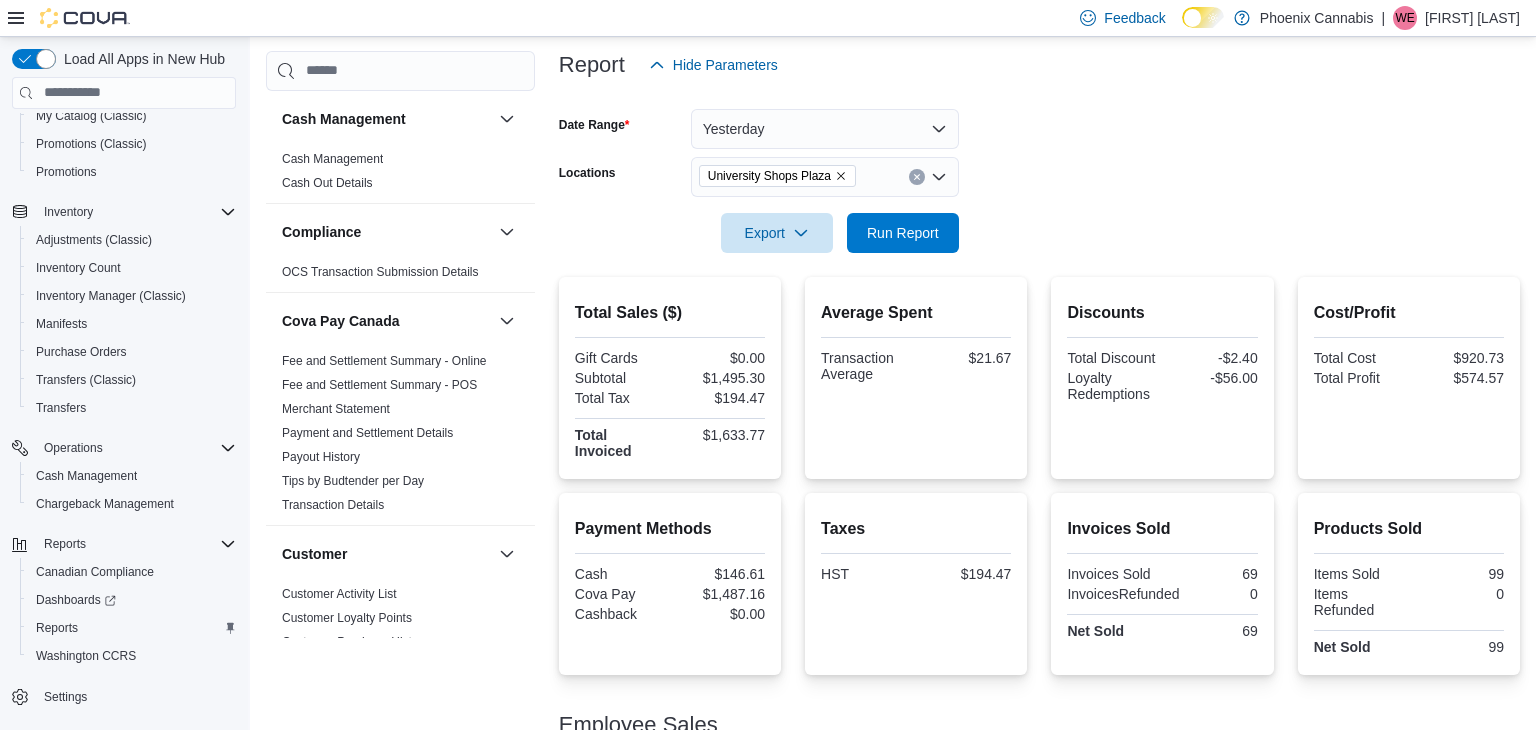 scroll, scrollTop: 210, scrollLeft: 0, axis: vertical 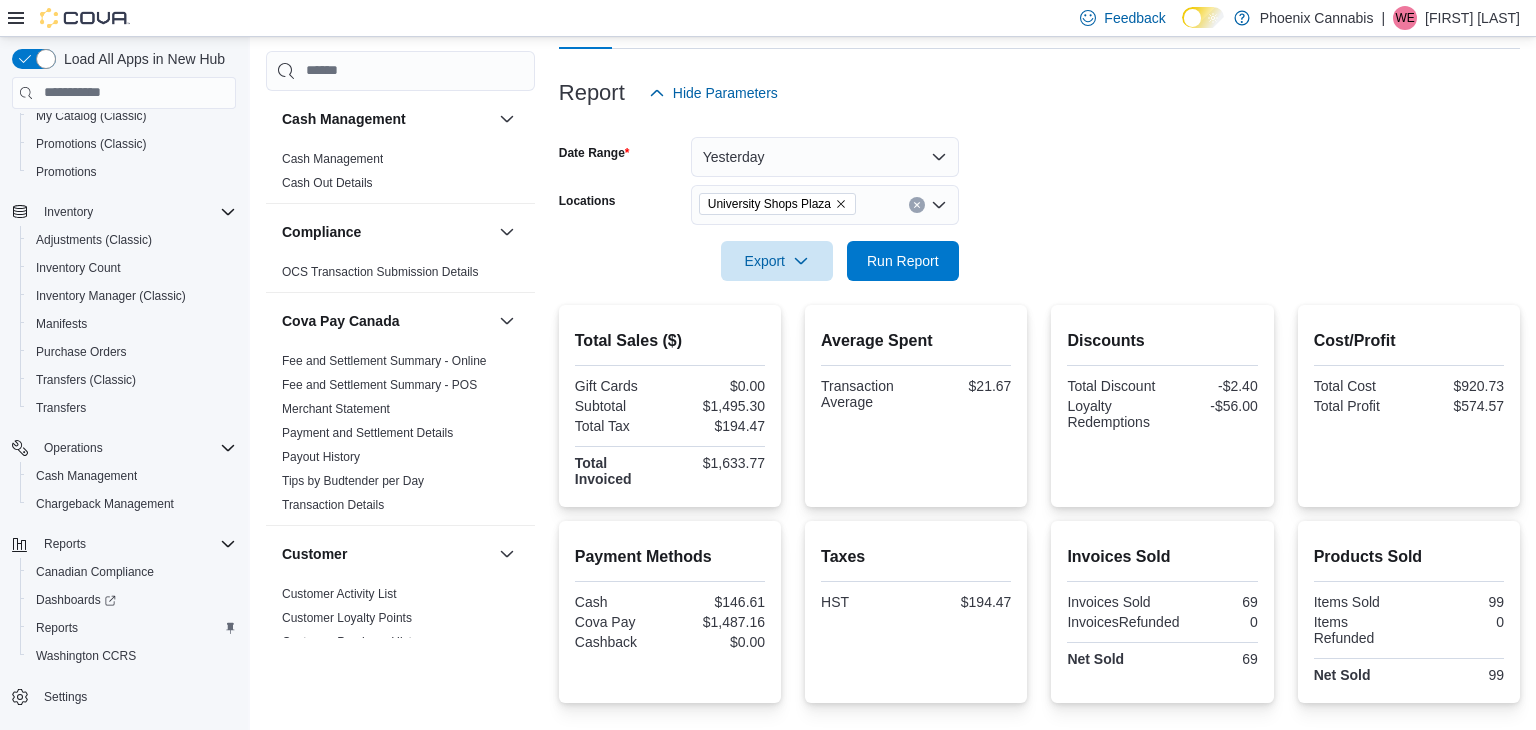 click 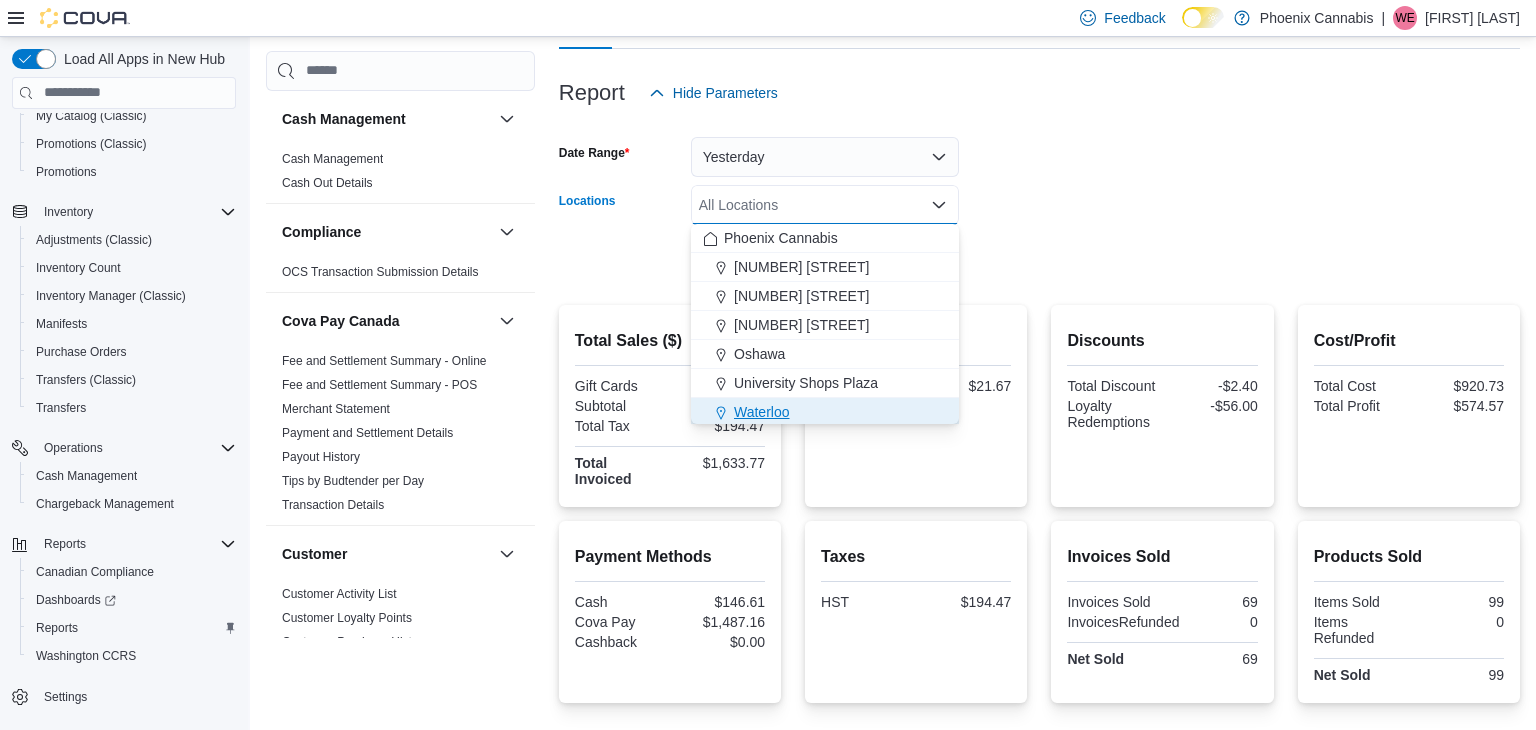 click on "Waterloo" at bounding box center (825, 412) 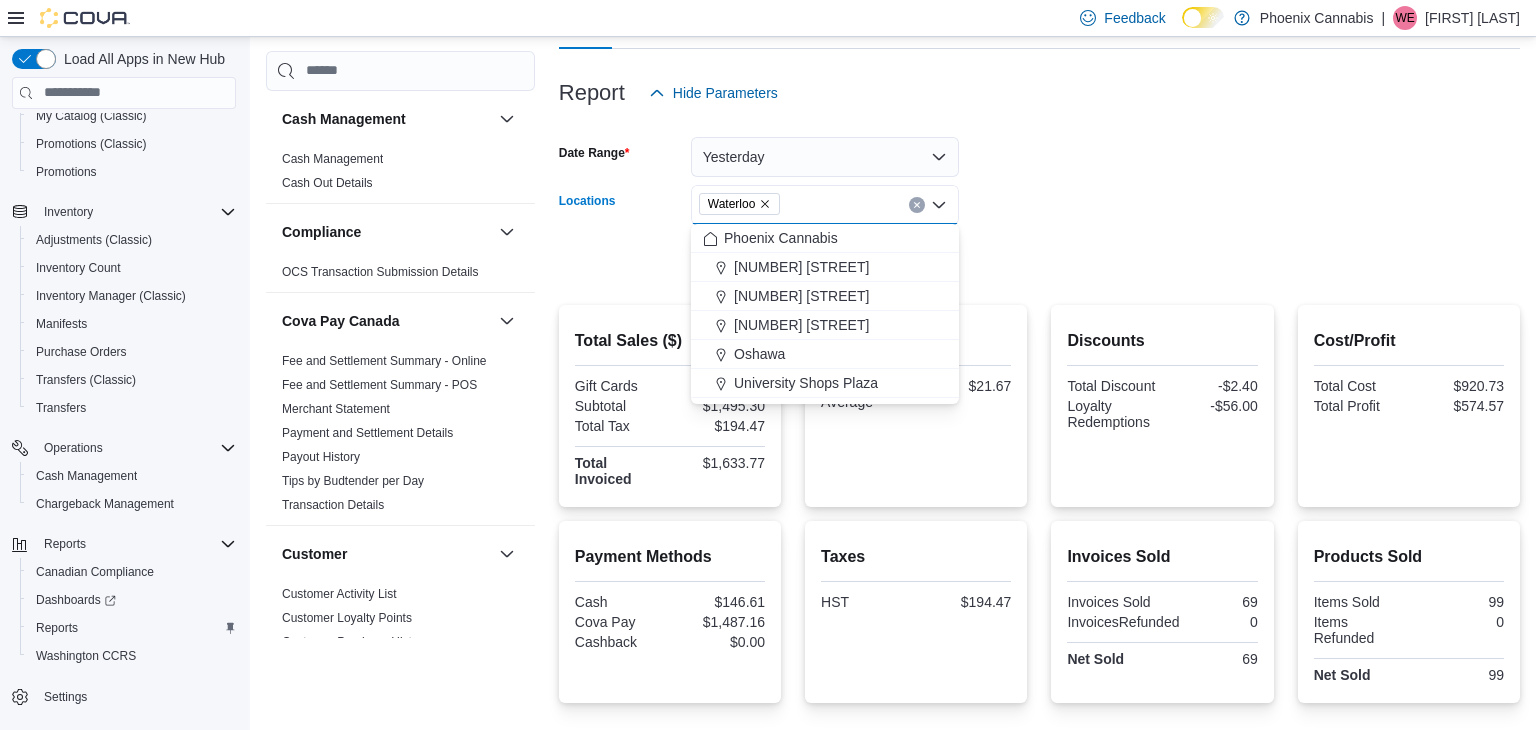 click on "Date Range Yesterday Locations Waterloo Combo box. Selected. Waterloo. Press Backspace to delete Waterloo. Combo box input. All Locations. Type some text or, to display a list of choices, press Down Arrow. To exit the list of choices, press Escape. Export  Run Report" at bounding box center (1039, 197) 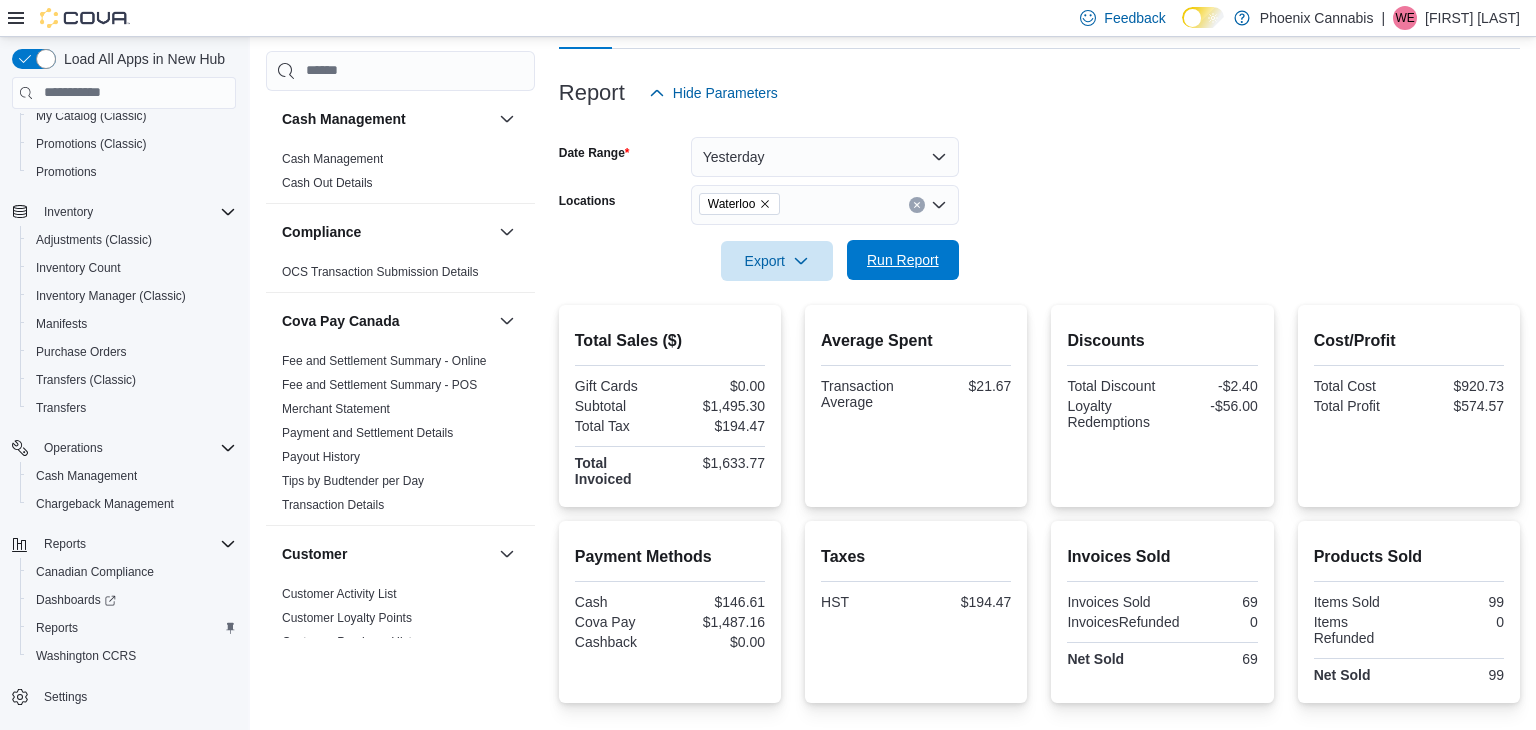 click on "Run Report" at bounding box center (903, 260) 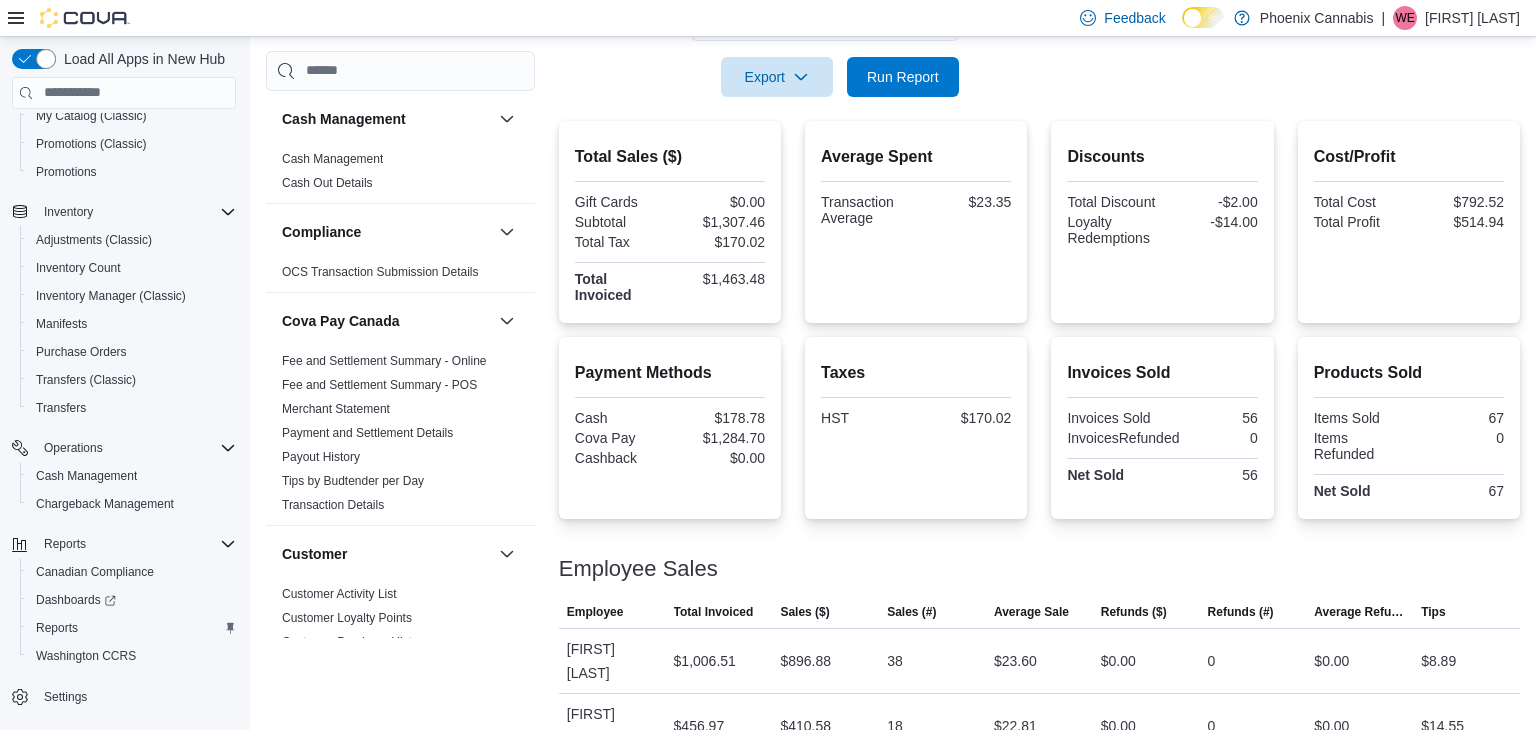 scroll, scrollTop: 0, scrollLeft: 0, axis: both 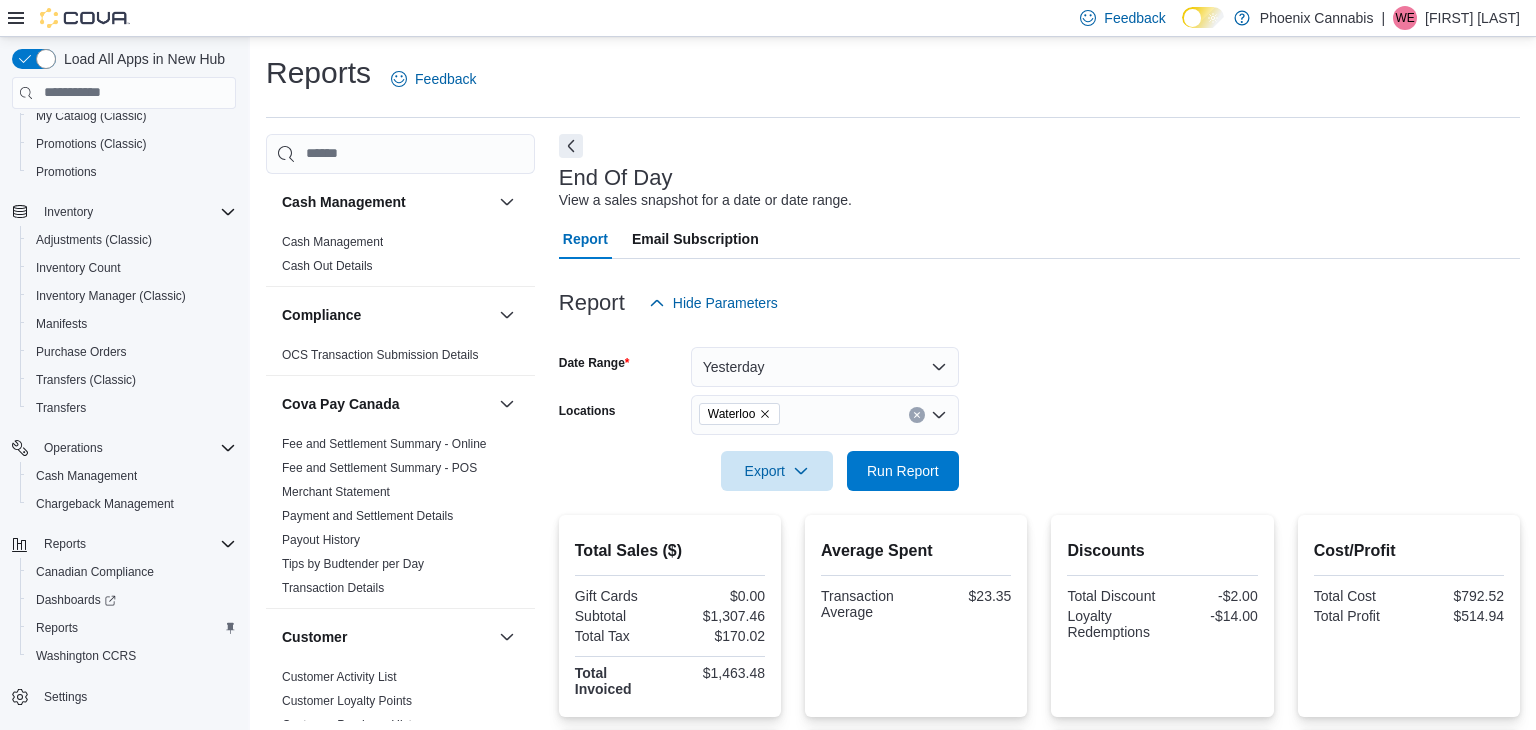 click 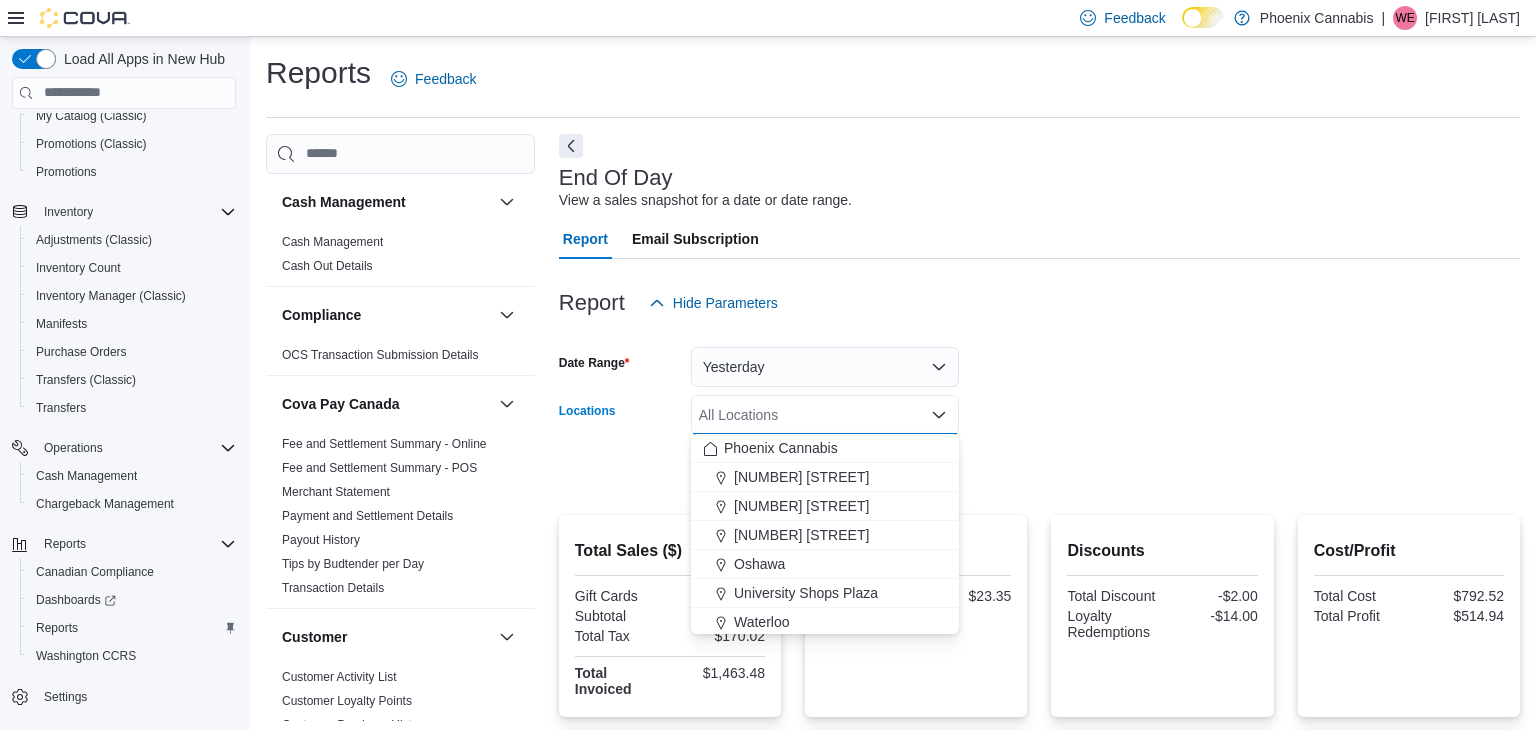click on "Date Range Yesterday Locations All Locations Combo box. Selected. Combo box input. All Locations. Type some text or, to display a list of choices, press Down Arrow. To exit the list of choices, press Escape. Export  Run Report" at bounding box center (1039, 407) 